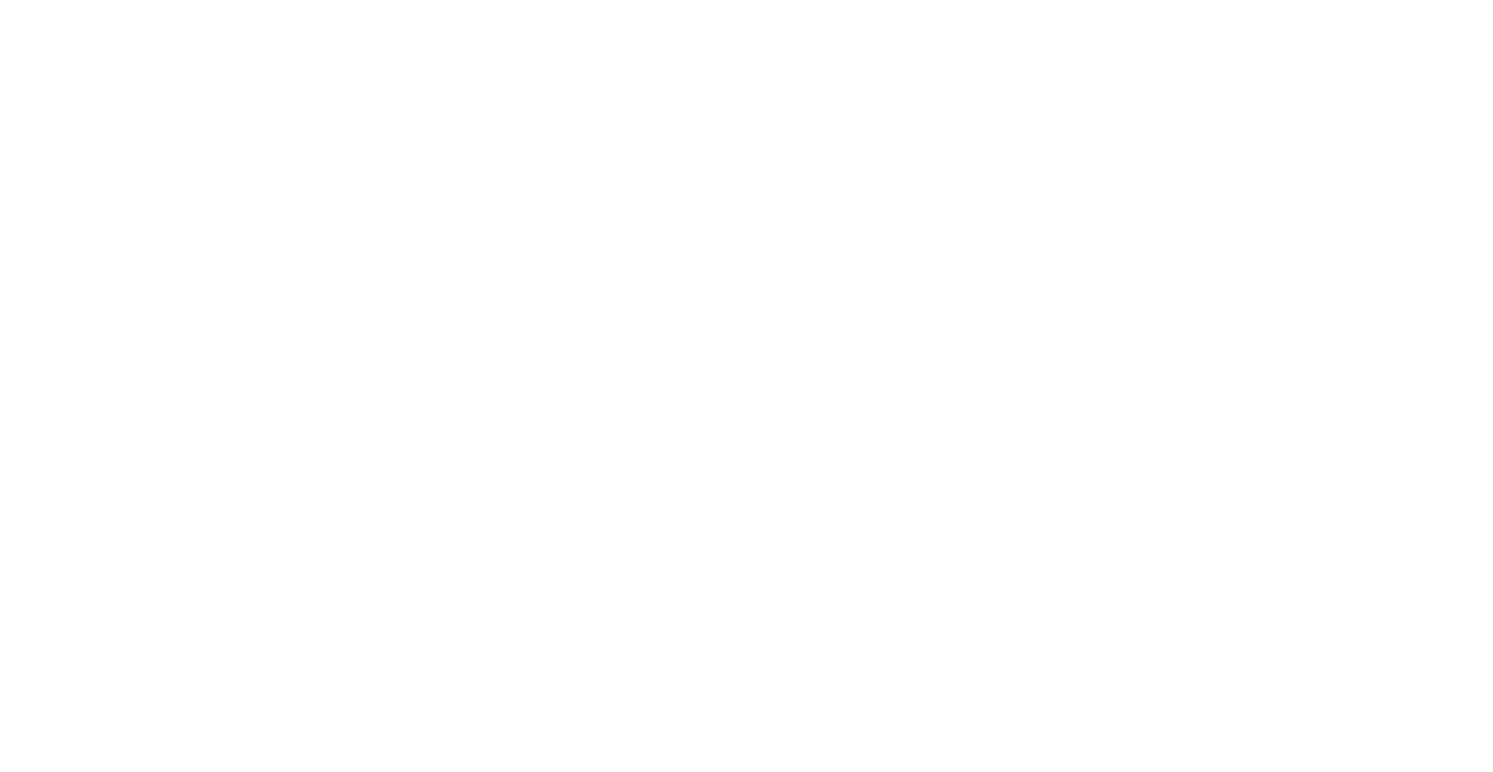 scroll, scrollTop: 0, scrollLeft: 0, axis: both 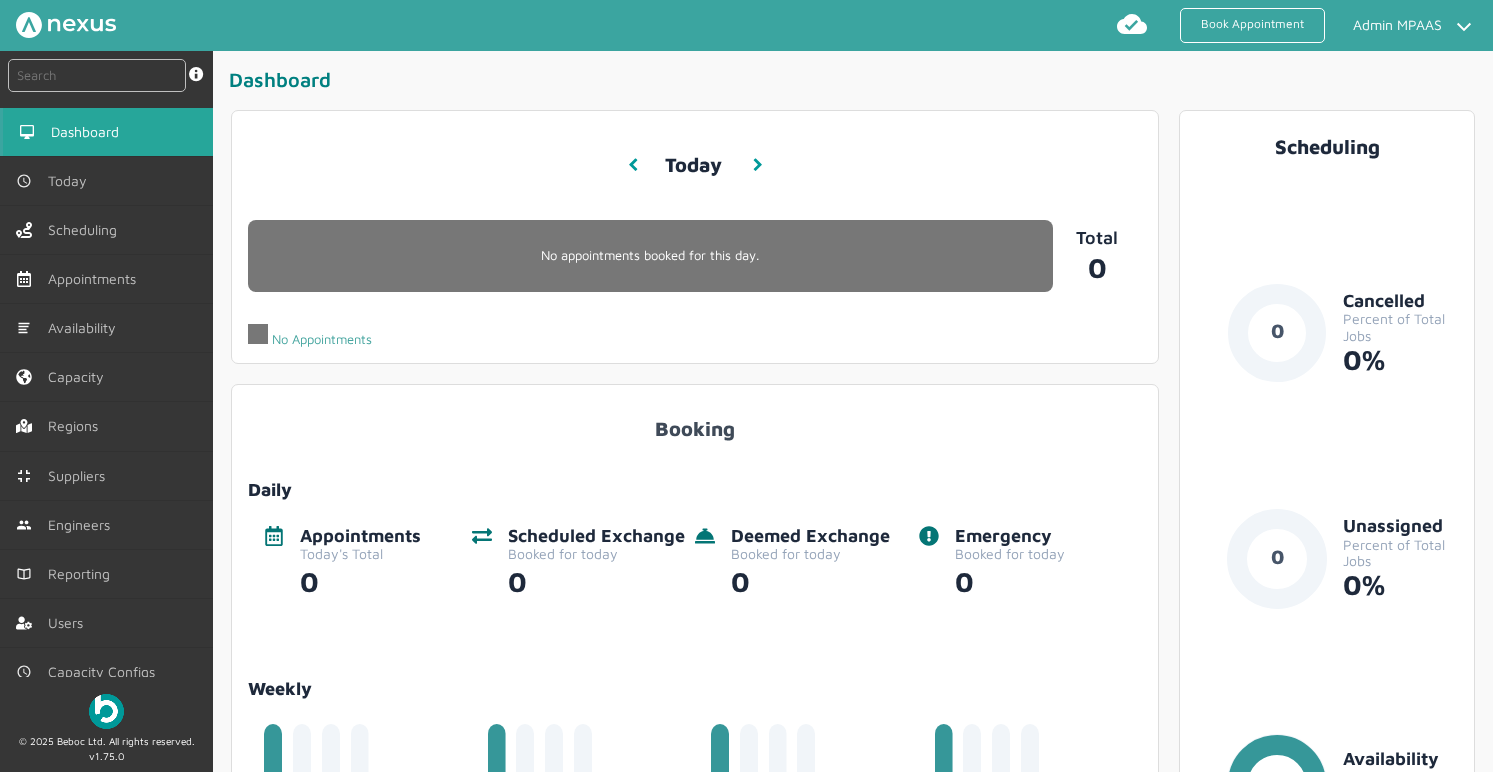 click on "[DAY], [MONTH] [DAY_NUM], [YEAR] [TIME] [TEXT]" at bounding box center (695, 165) 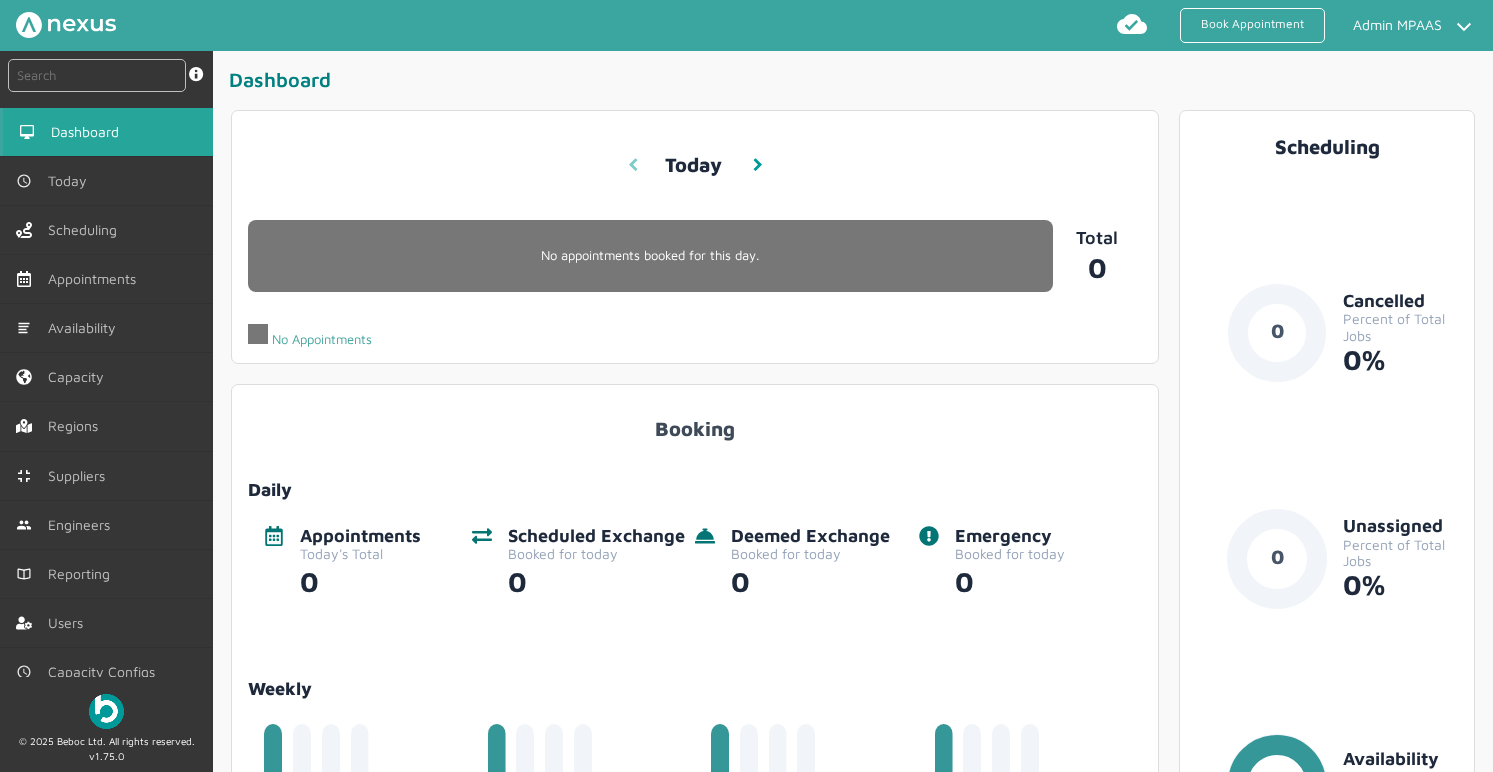click at bounding box center (633, 165) 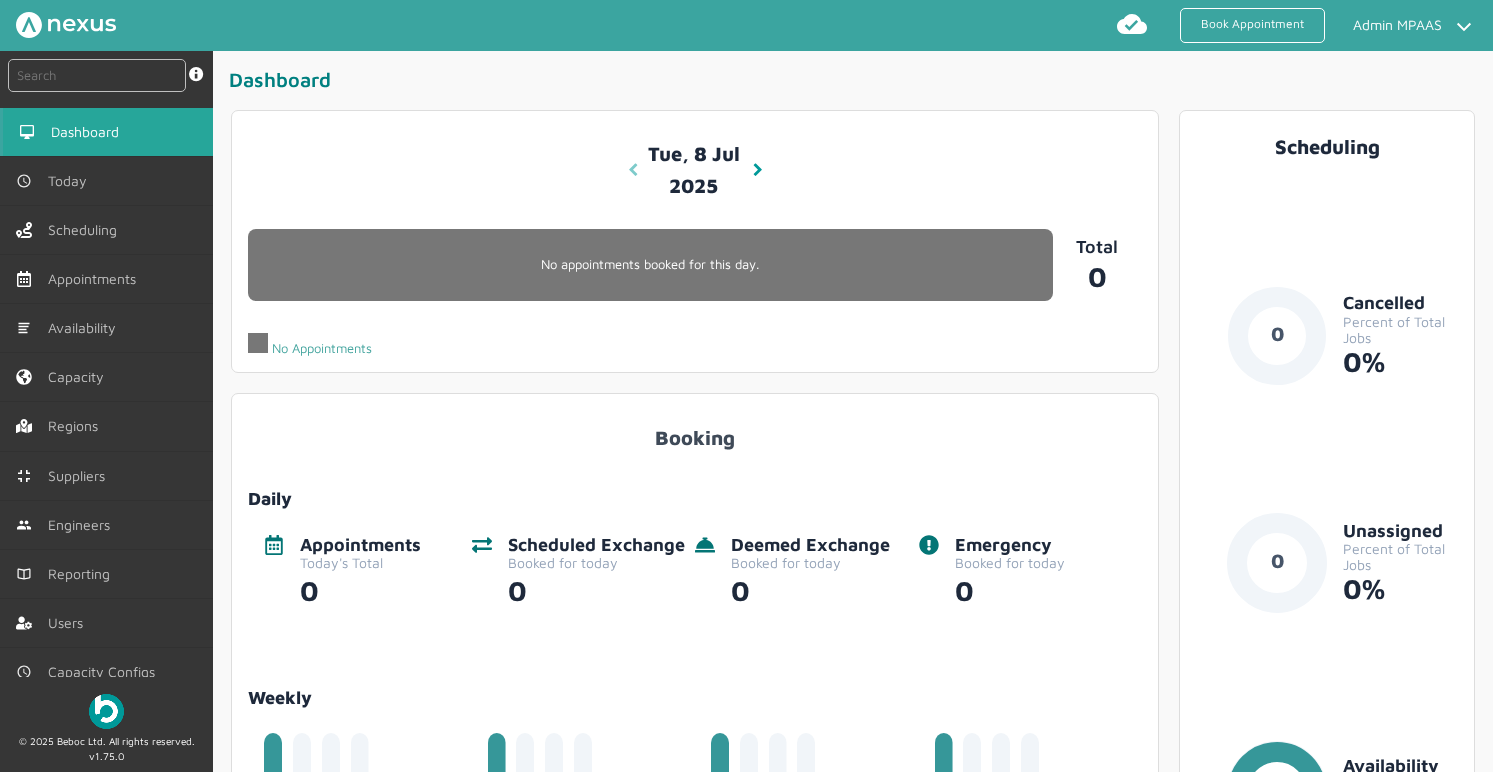 click at bounding box center (633, 170) 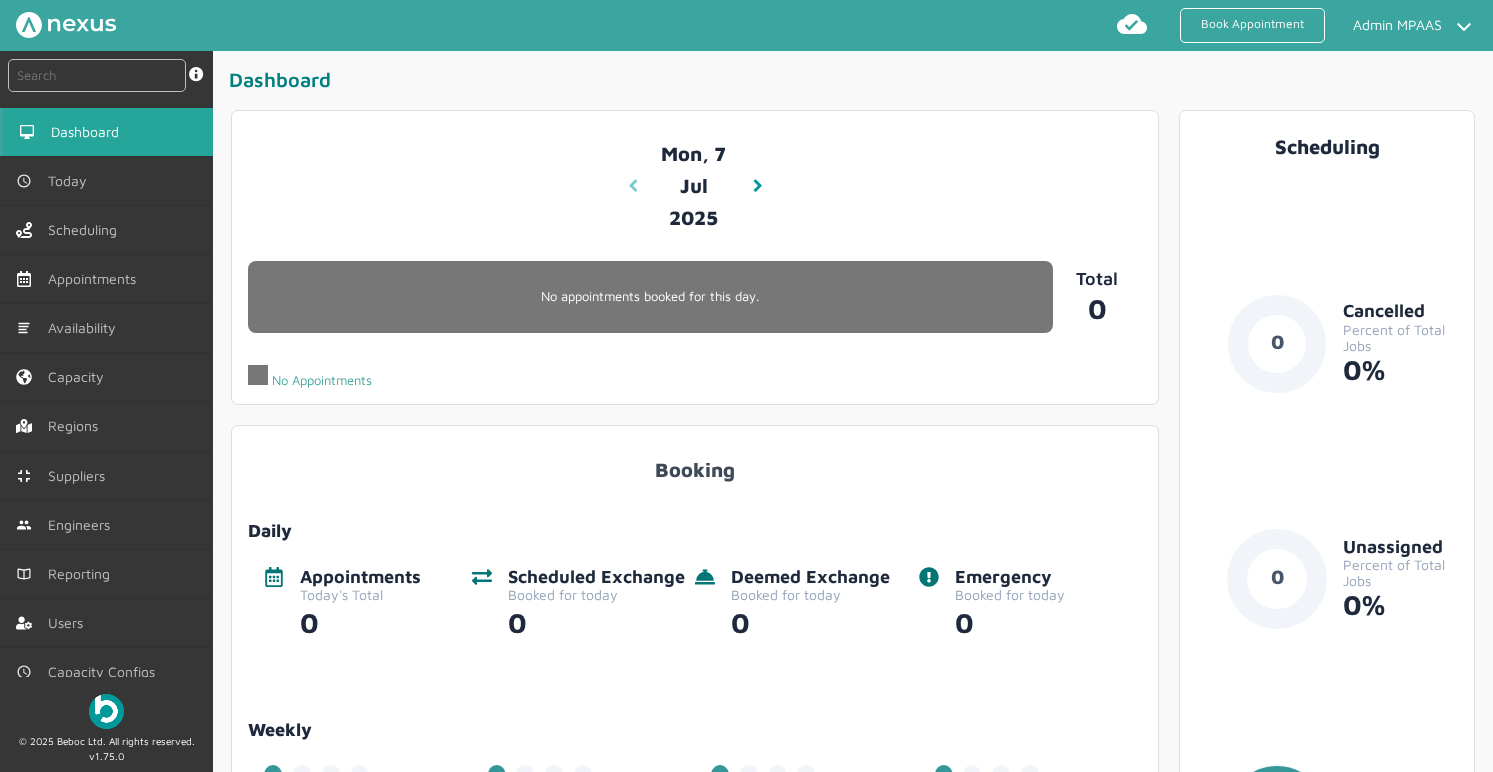 click at bounding box center [633, 186] 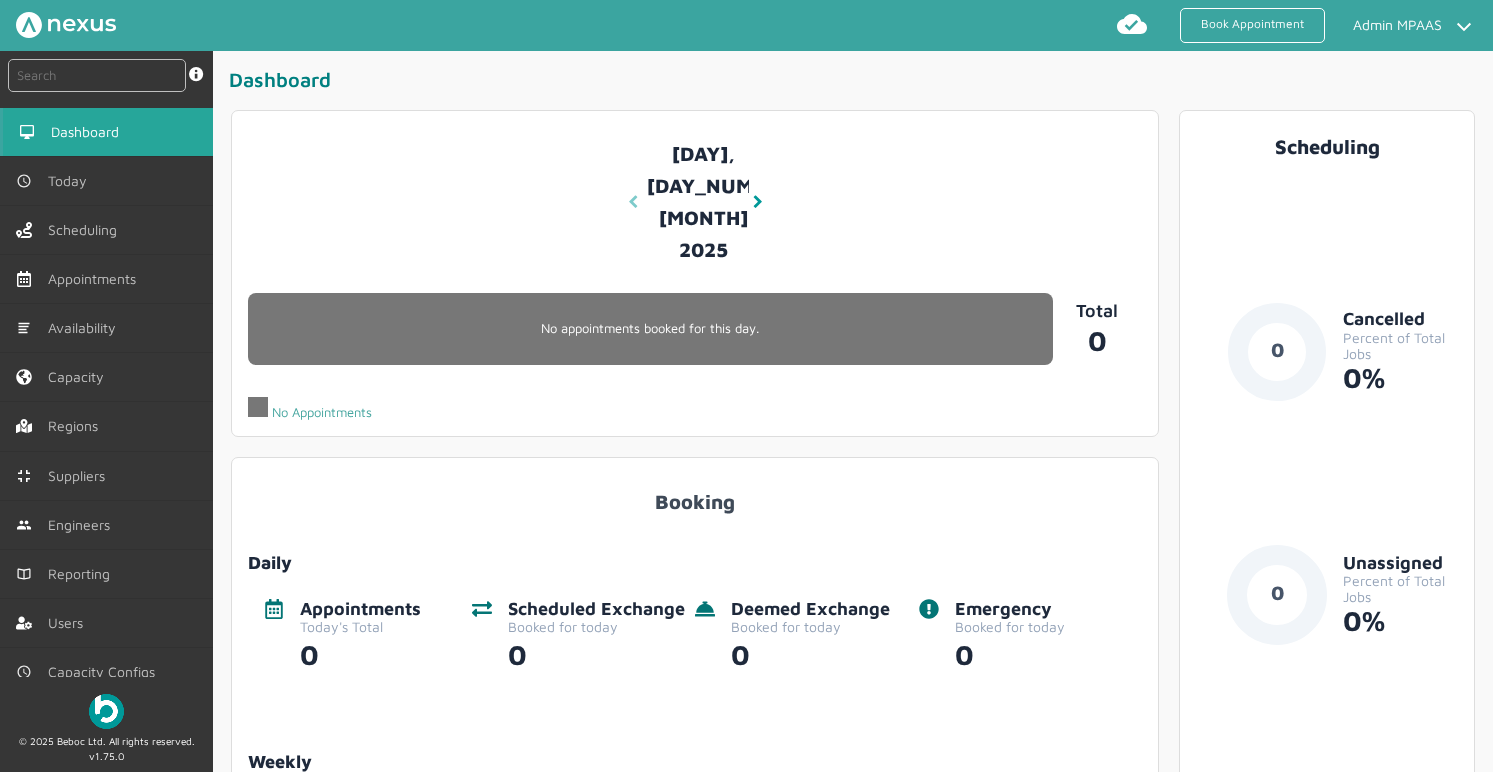 click at bounding box center [633, 202] 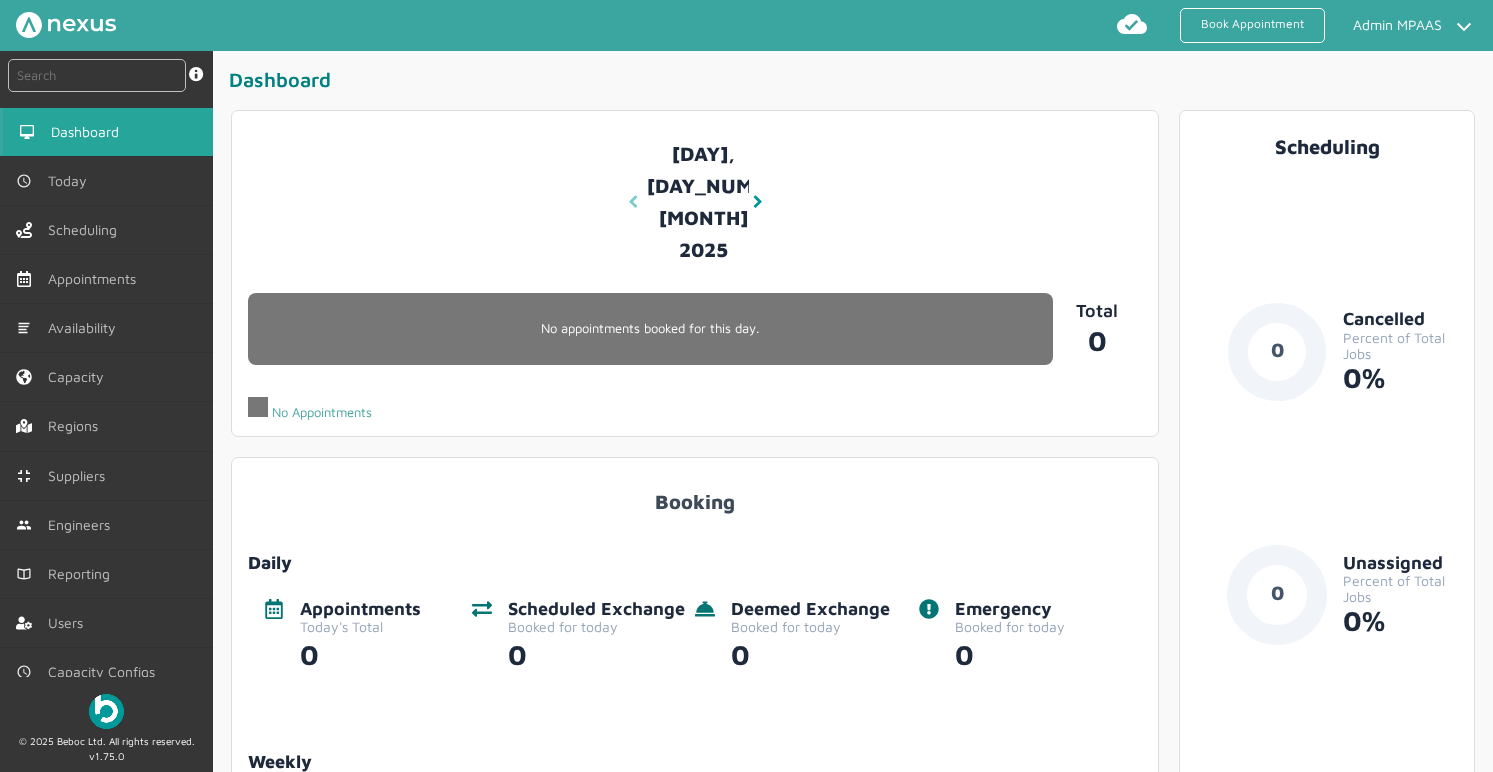 click at bounding box center [633, 202] 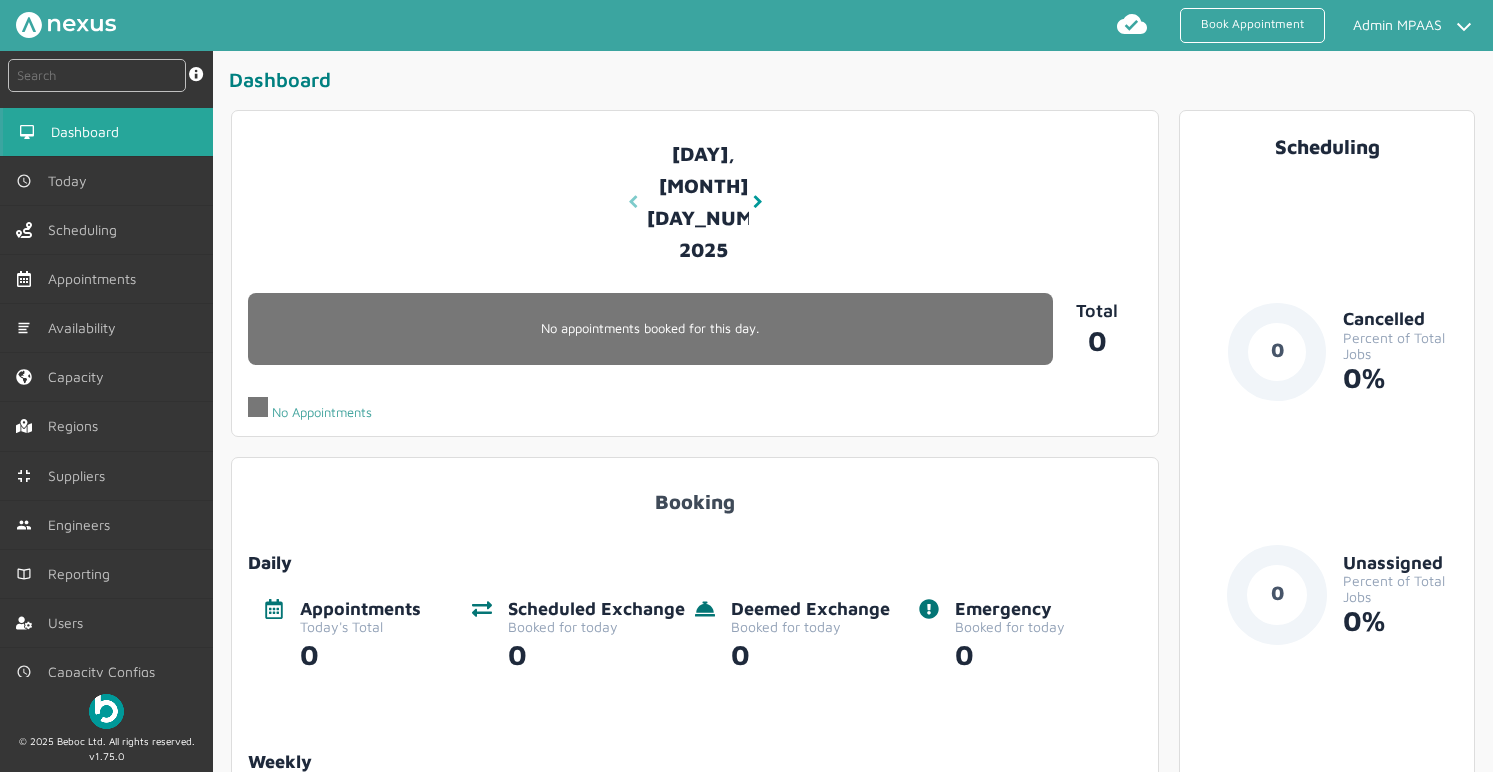 click at bounding box center [633, 202] 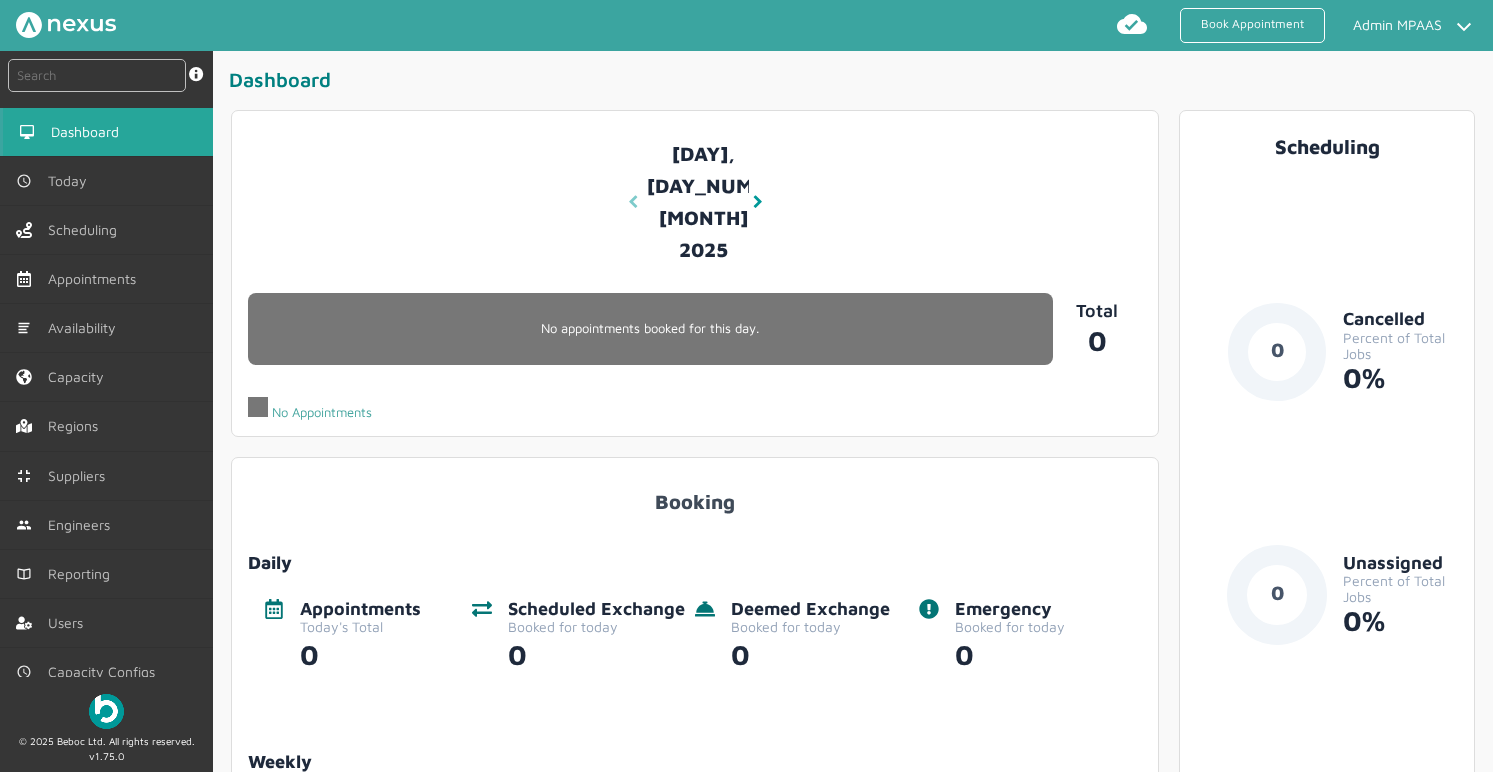 click at bounding box center (633, 202) 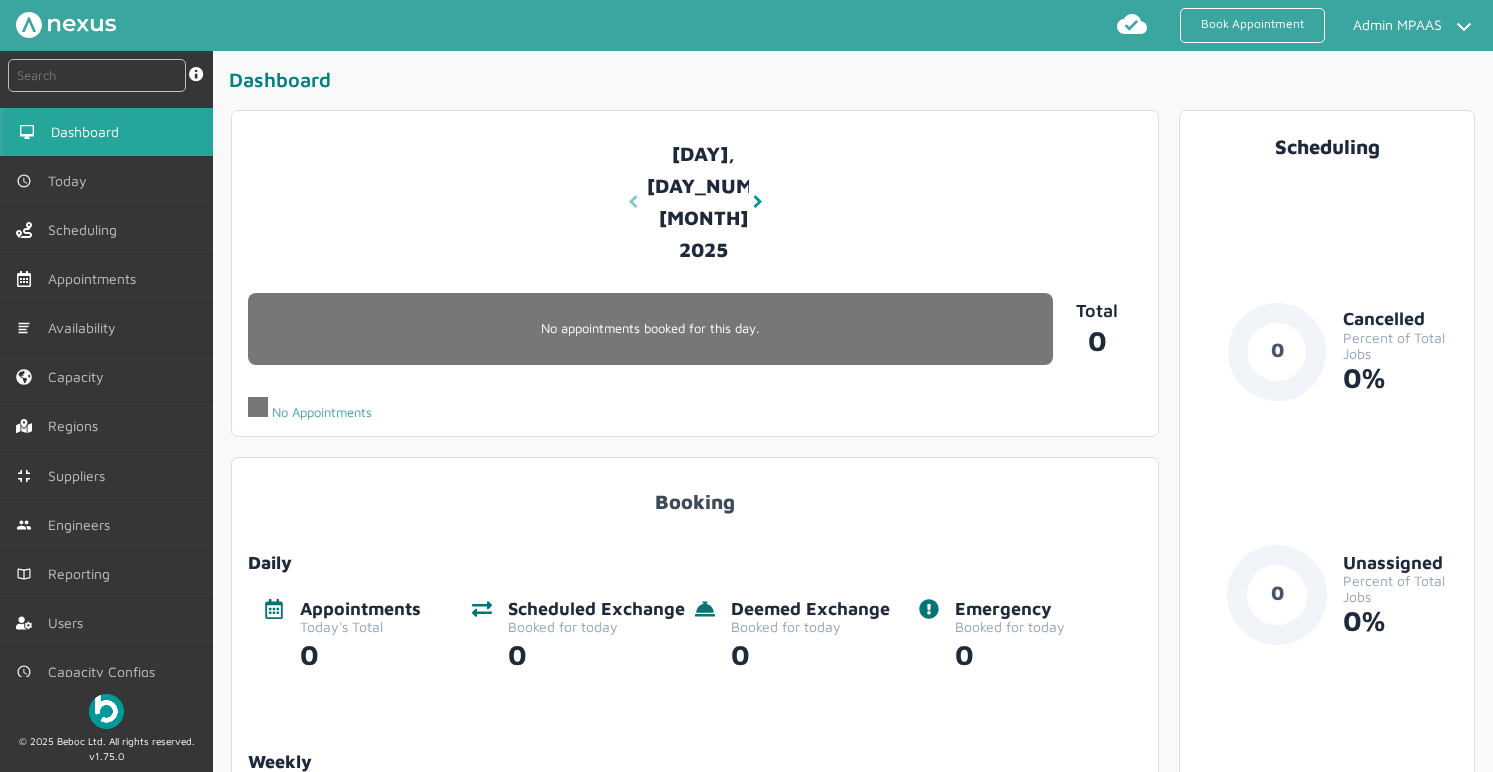 click at bounding box center (633, 202) 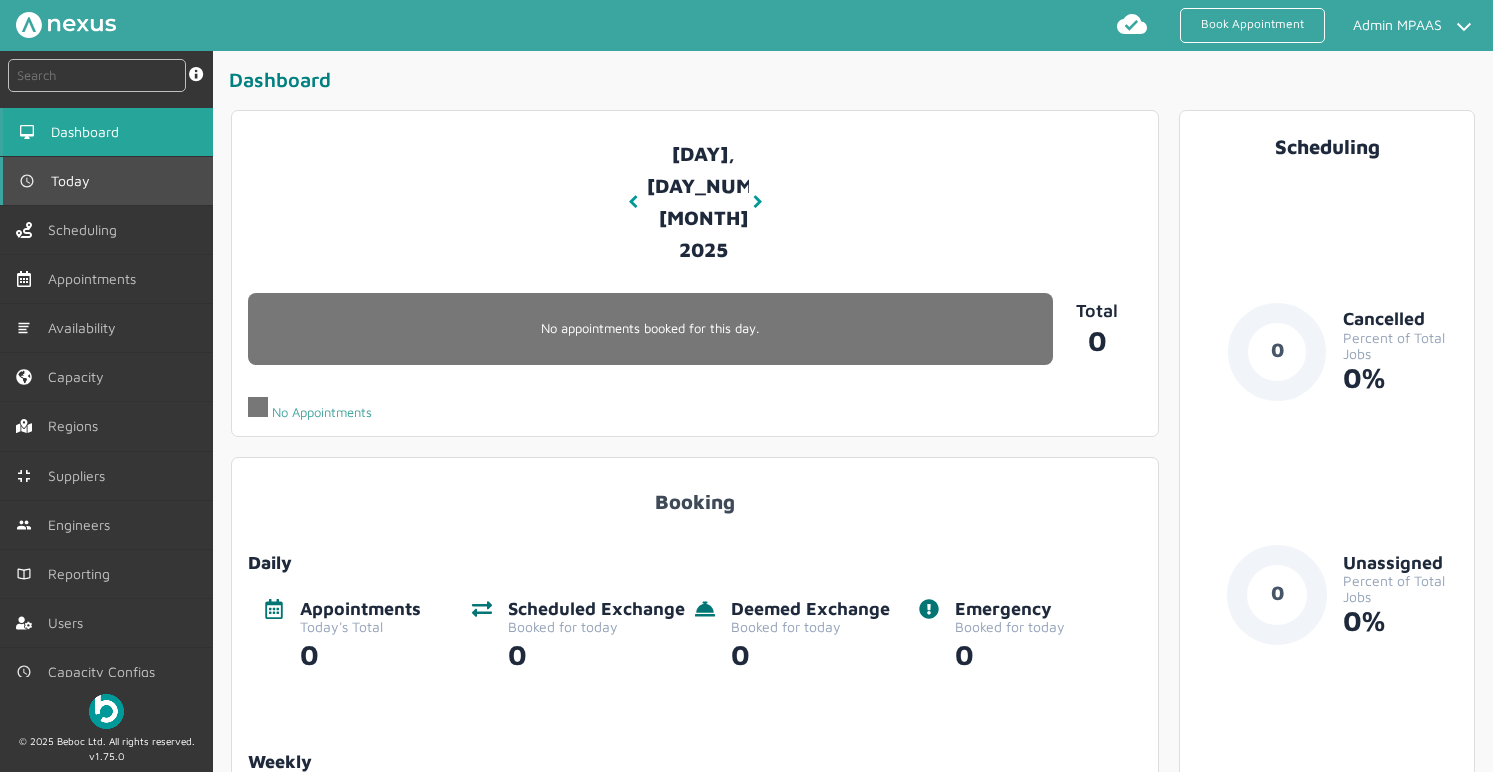 click on "Today" at bounding box center [106, 181] 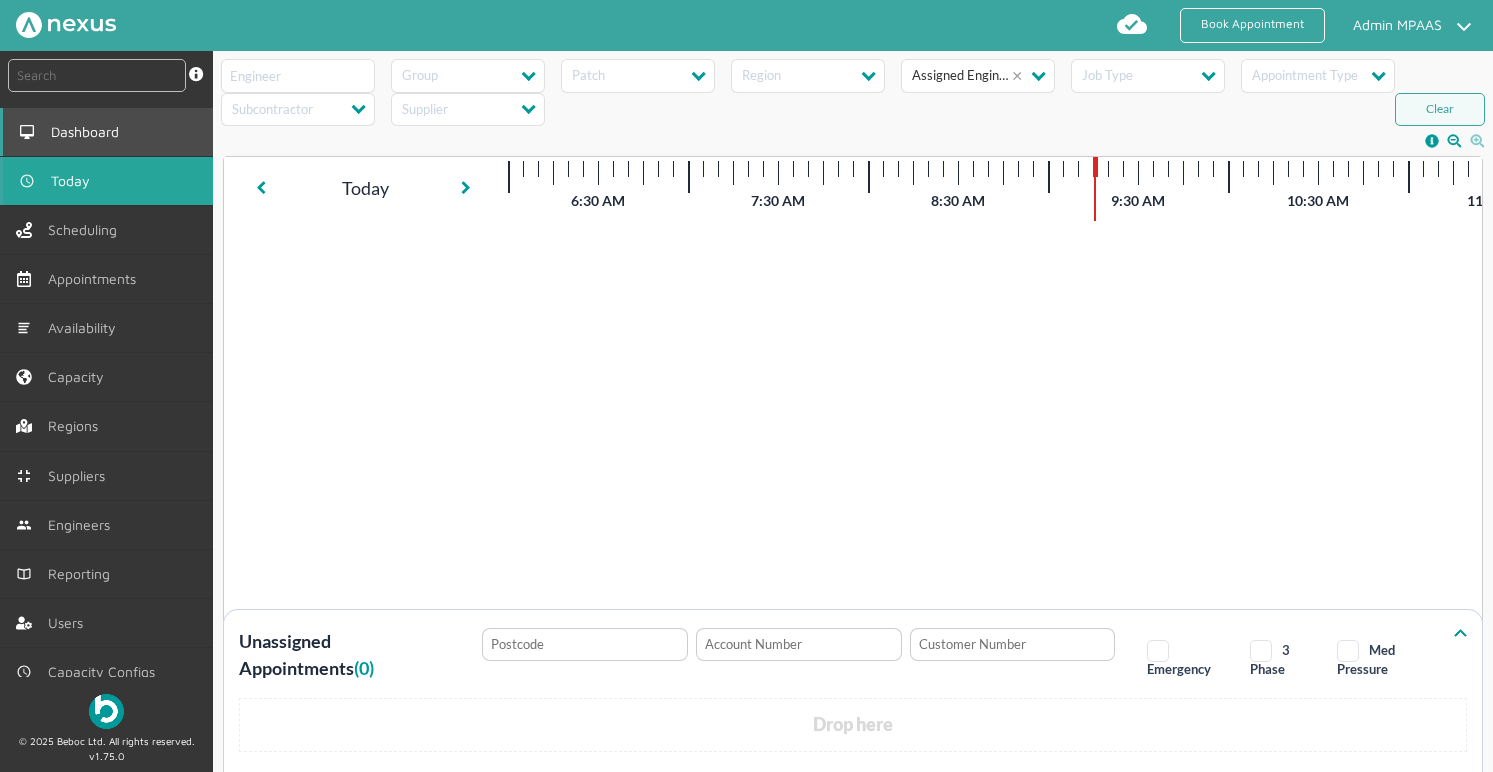 click on "Dashboard" at bounding box center (89, 132) 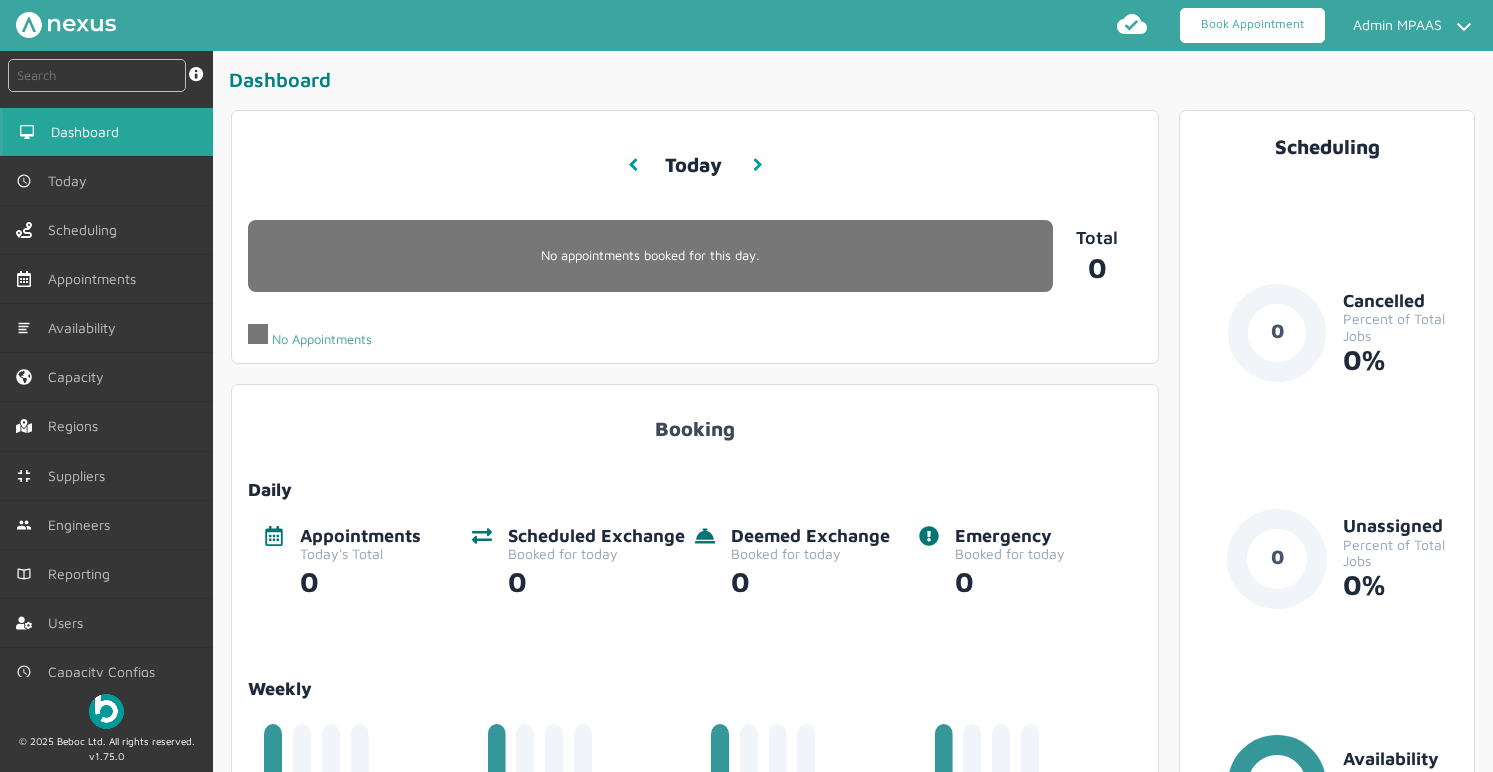click on "Book Appointment" at bounding box center [1252, 25] 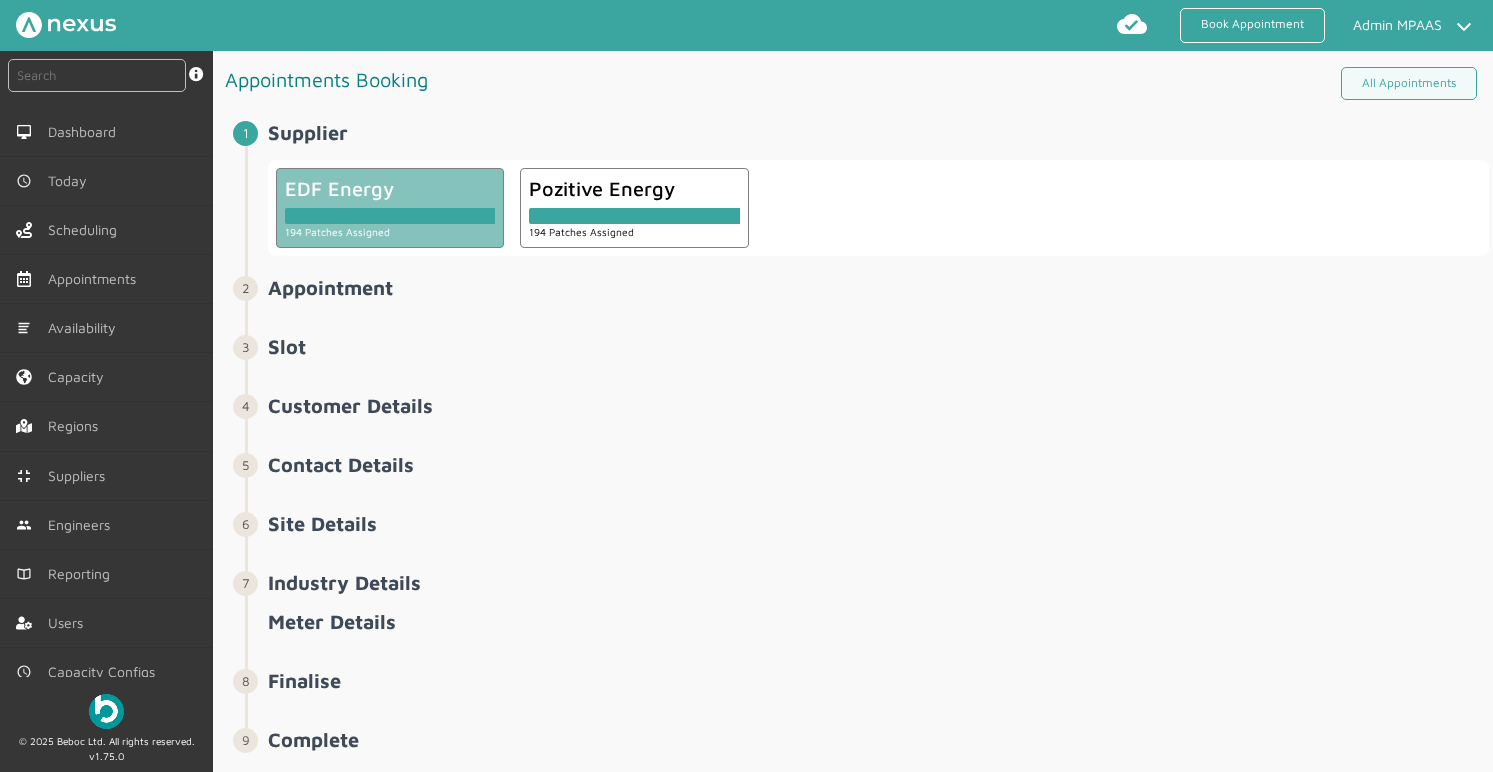 click on "194 Patches Assigned" at bounding box center [390, 231] 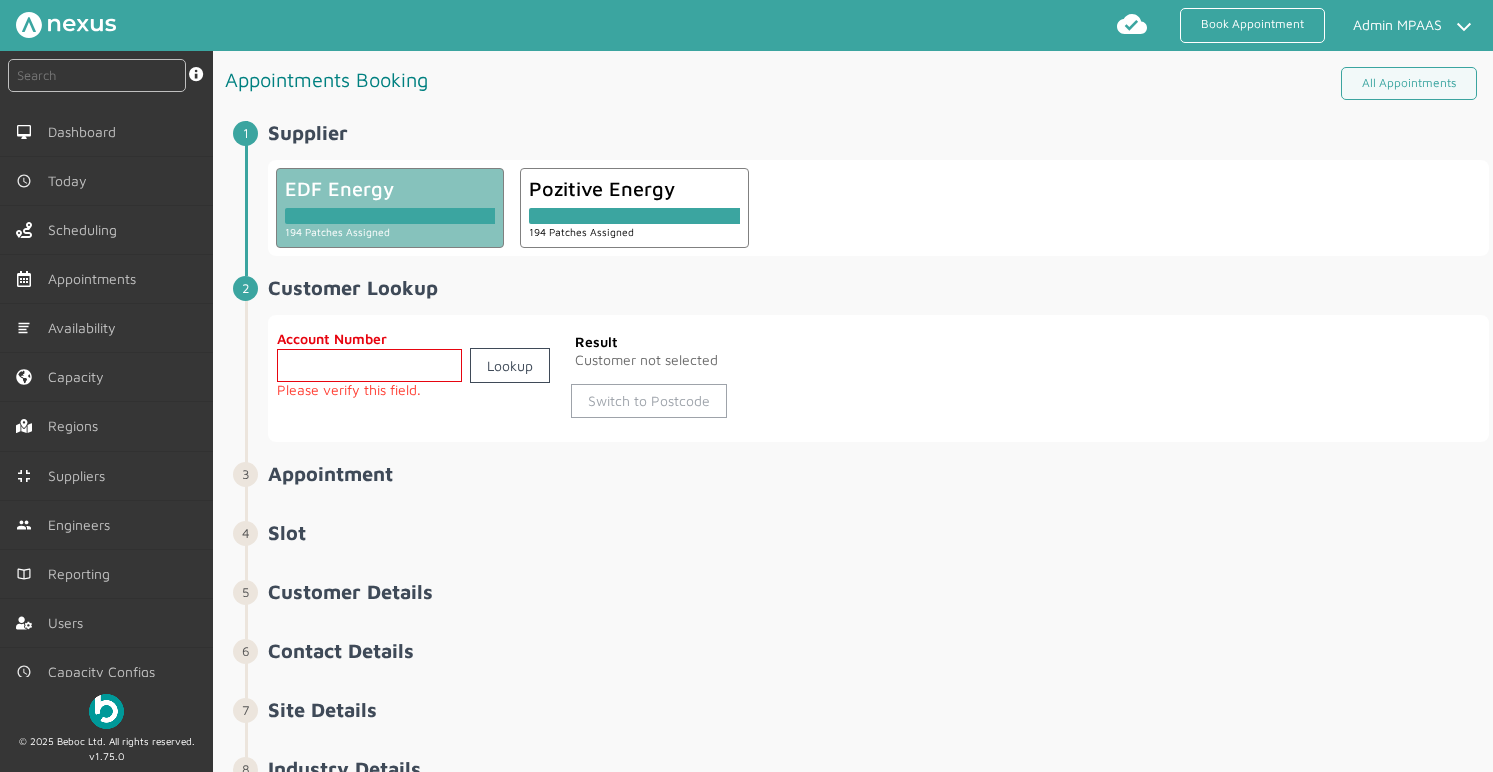 click on "Switch to Postcode" at bounding box center (649, 401) 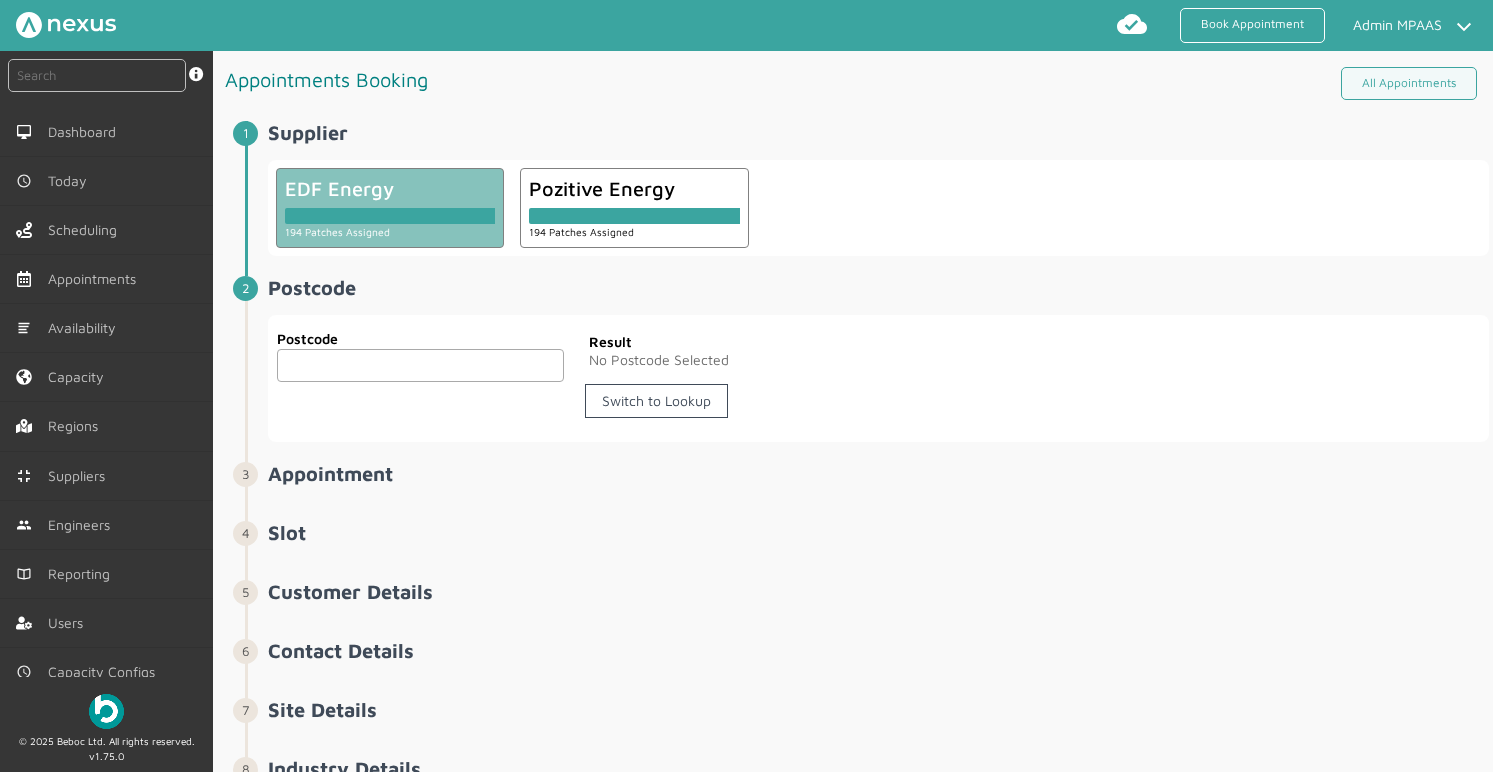 click at bounding box center [420, 365] 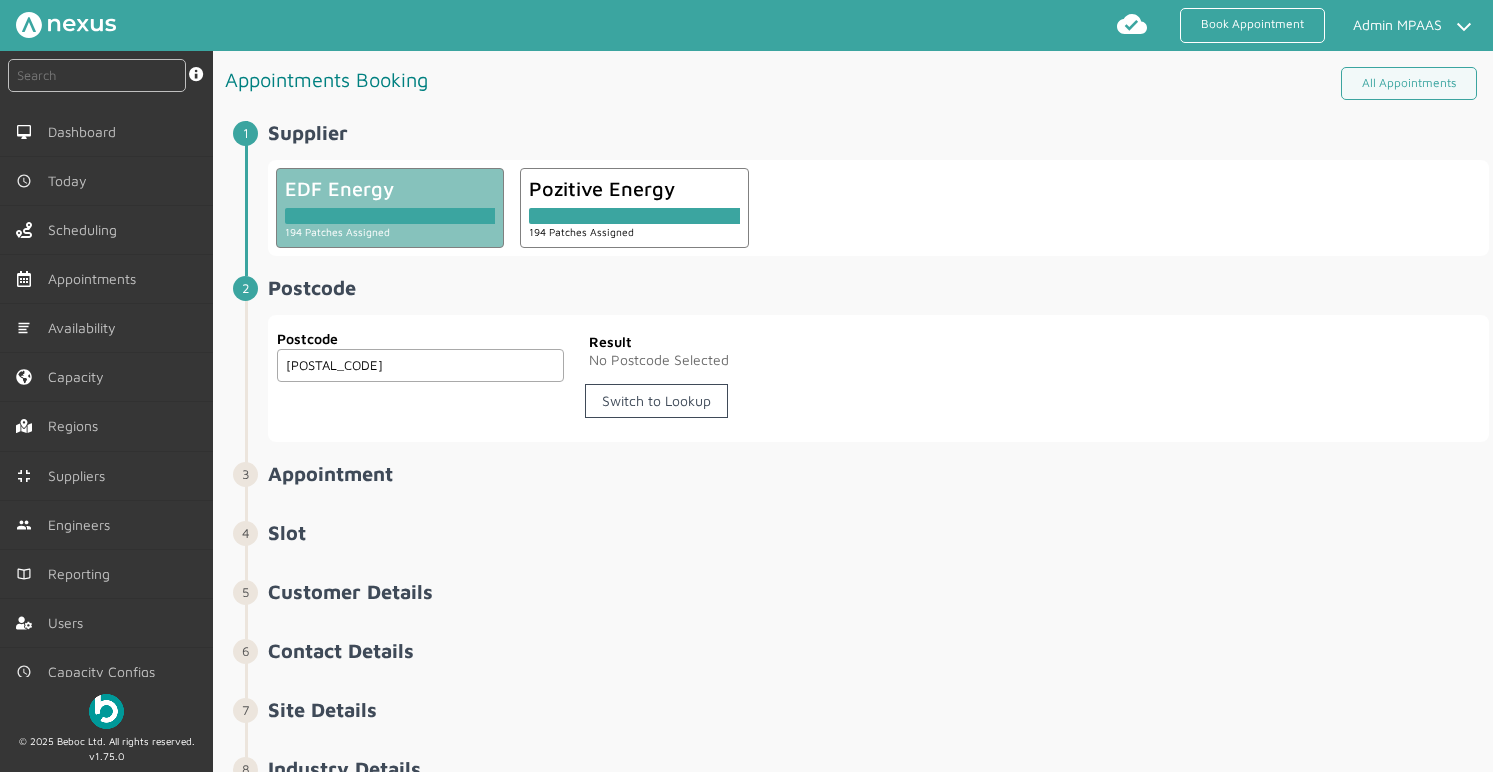 type on "[POSTAL_CODE]" 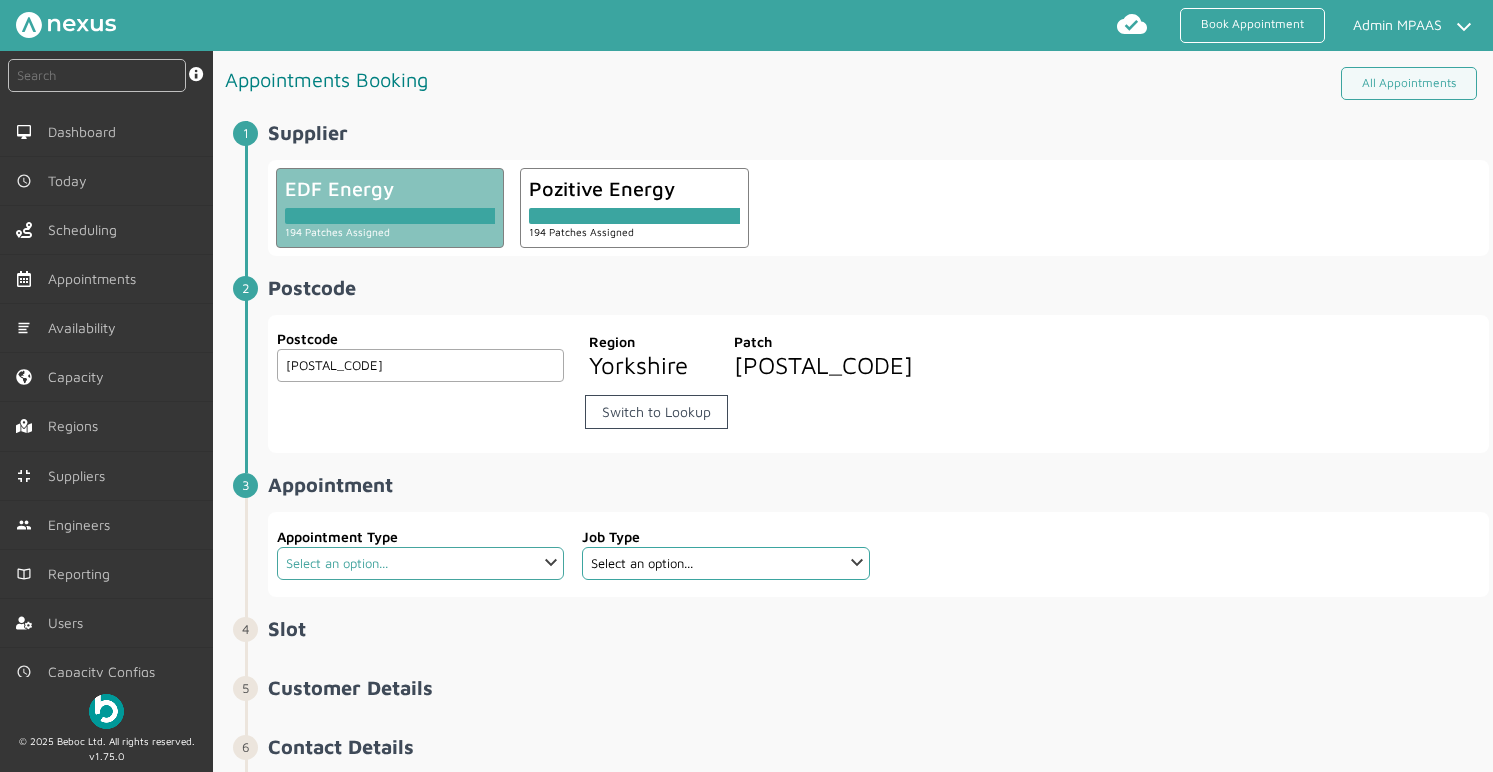 click on "Select an option... Deemed SMH Scheduled SMH Warrant Officer" at bounding box center (420, 563) 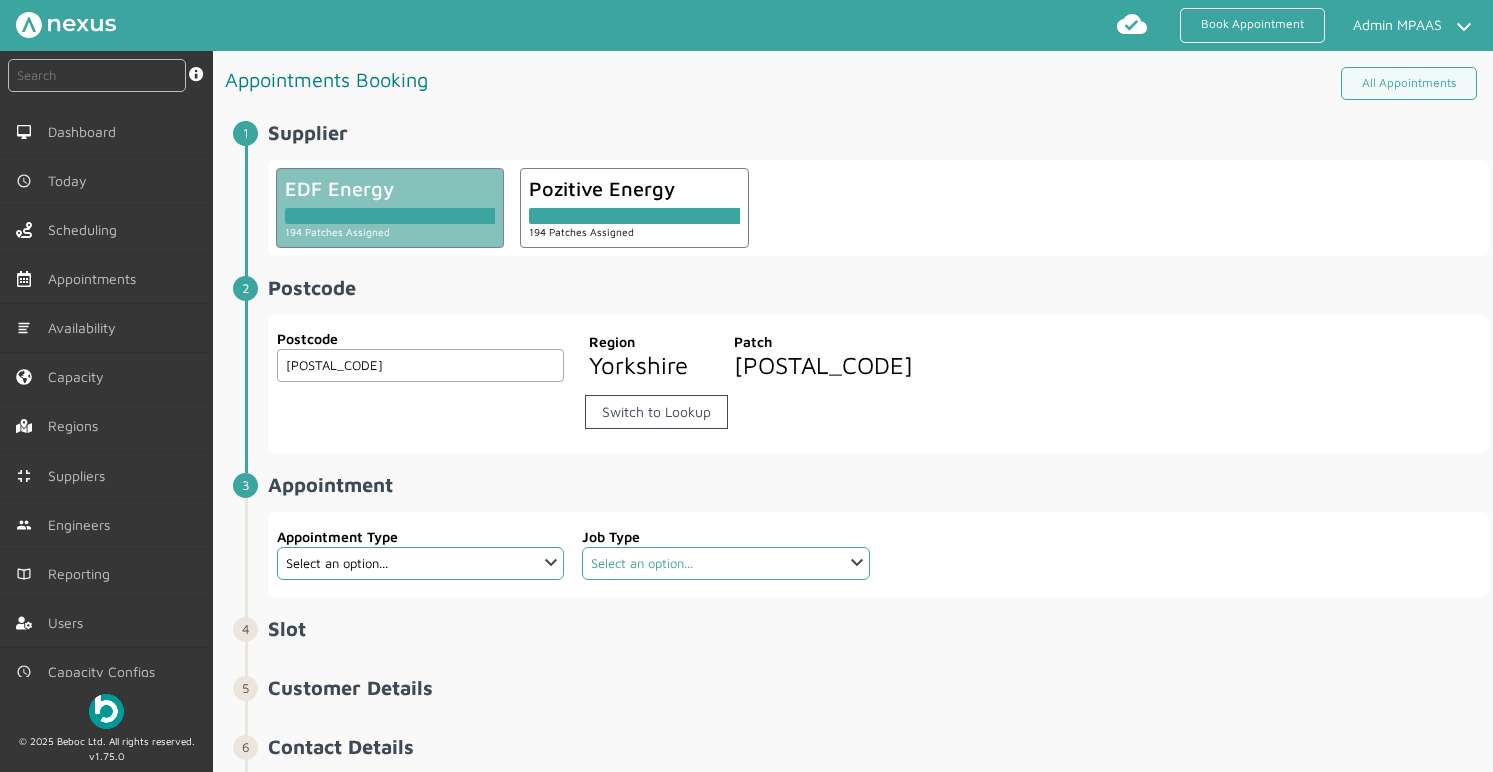 click on "Select an option..." at bounding box center (725, 563) 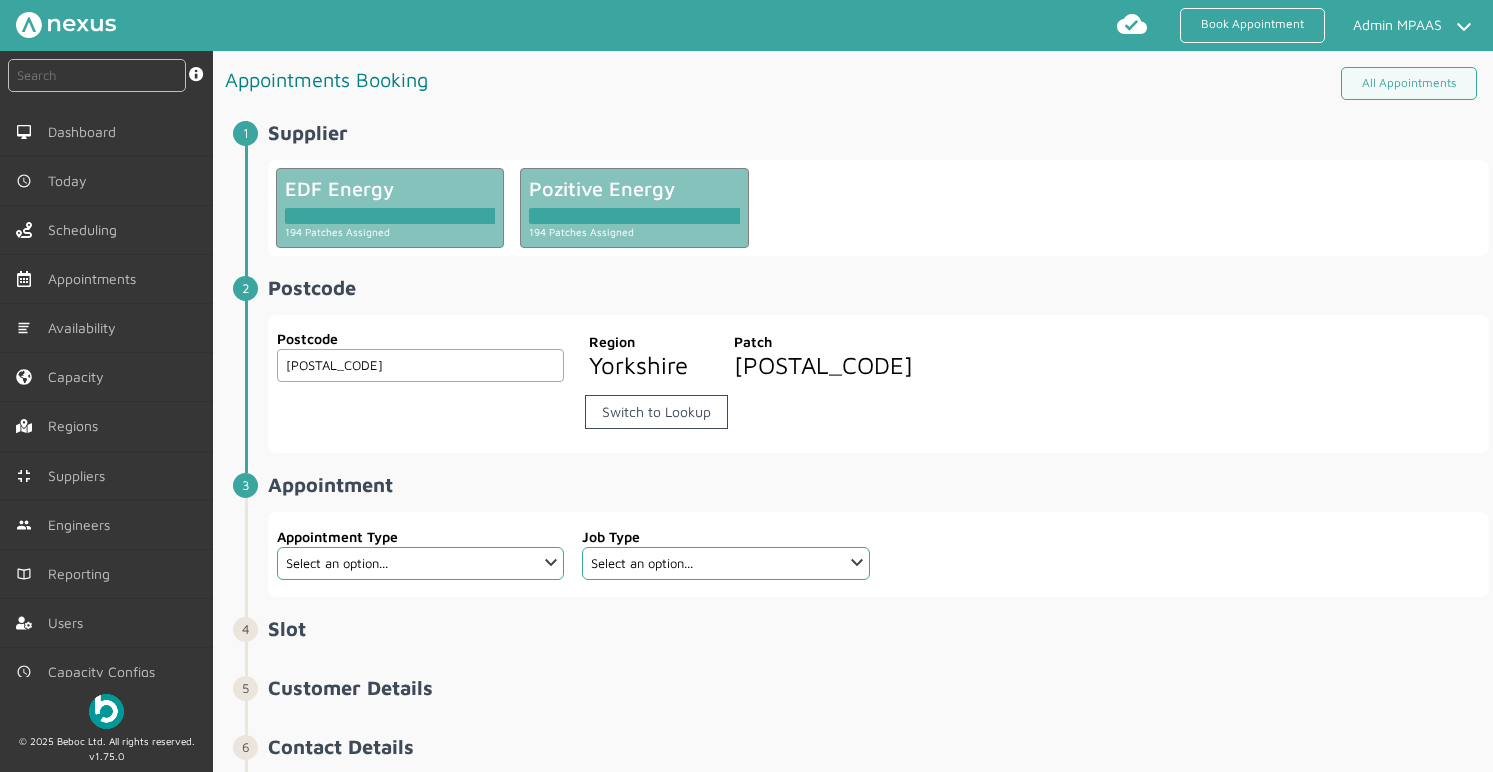 click at bounding box center (634, 216) 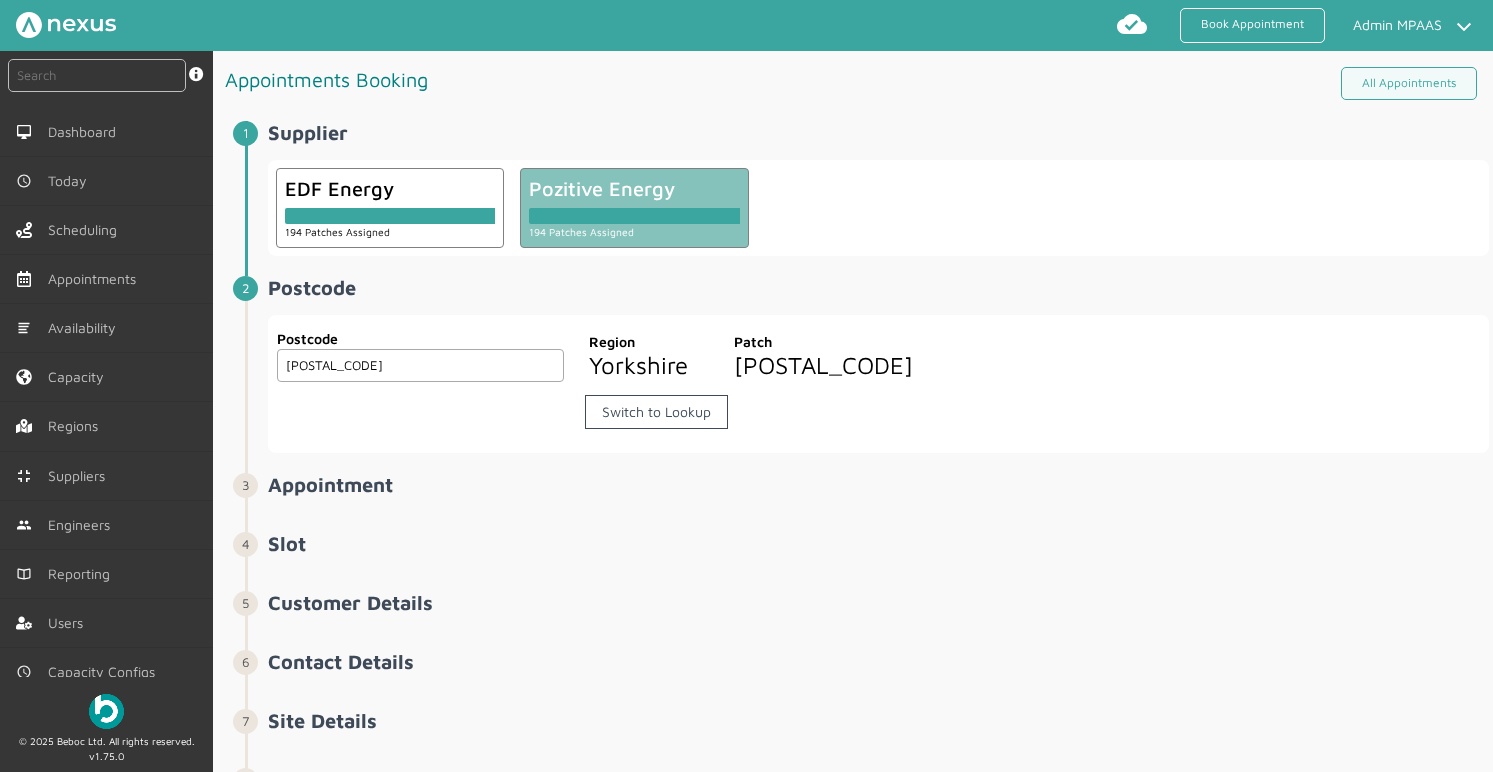 click on "[POSTAL_CODE]" at bounding box center [420, 365] 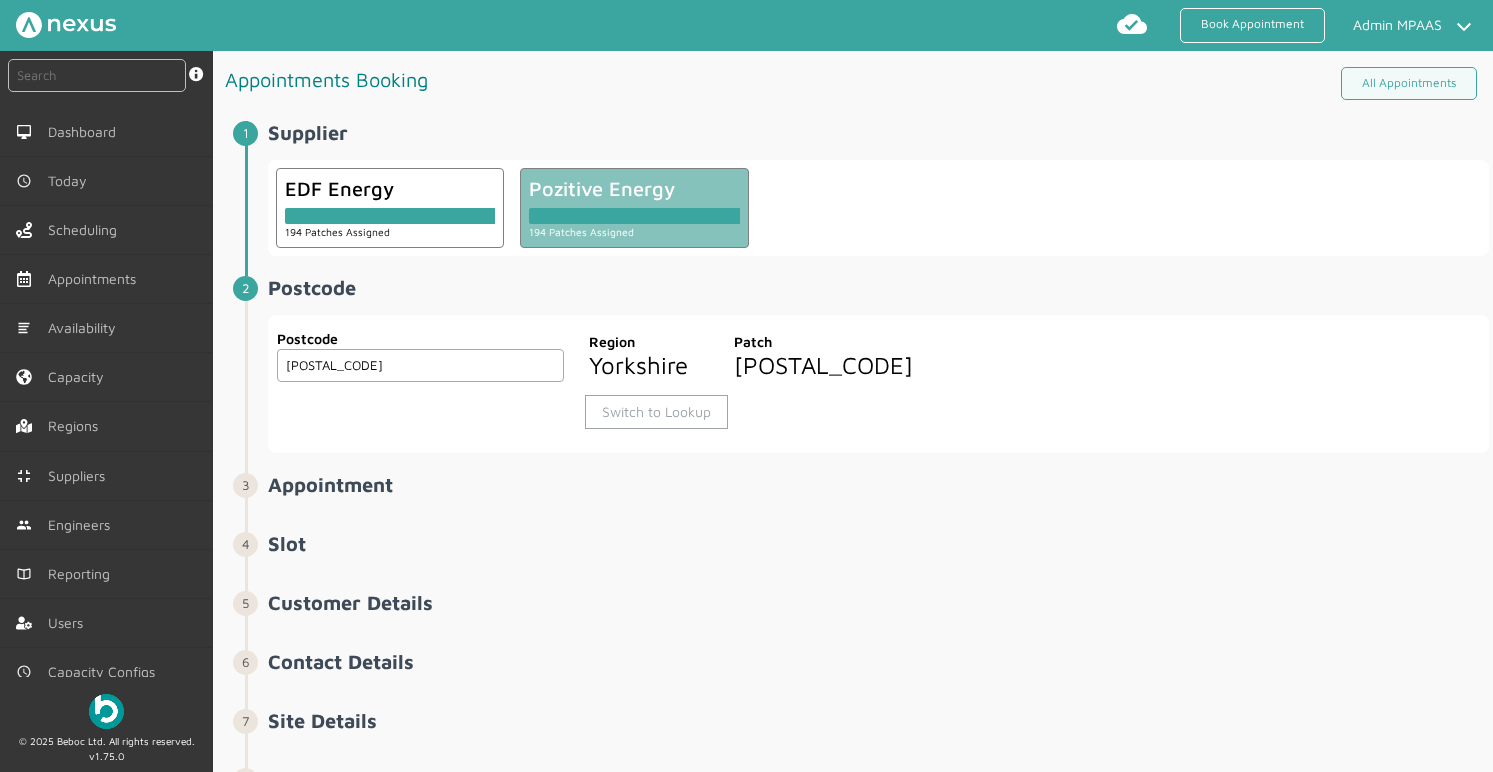 click on "Switch to Lookup" at bounding box center [656, 412] 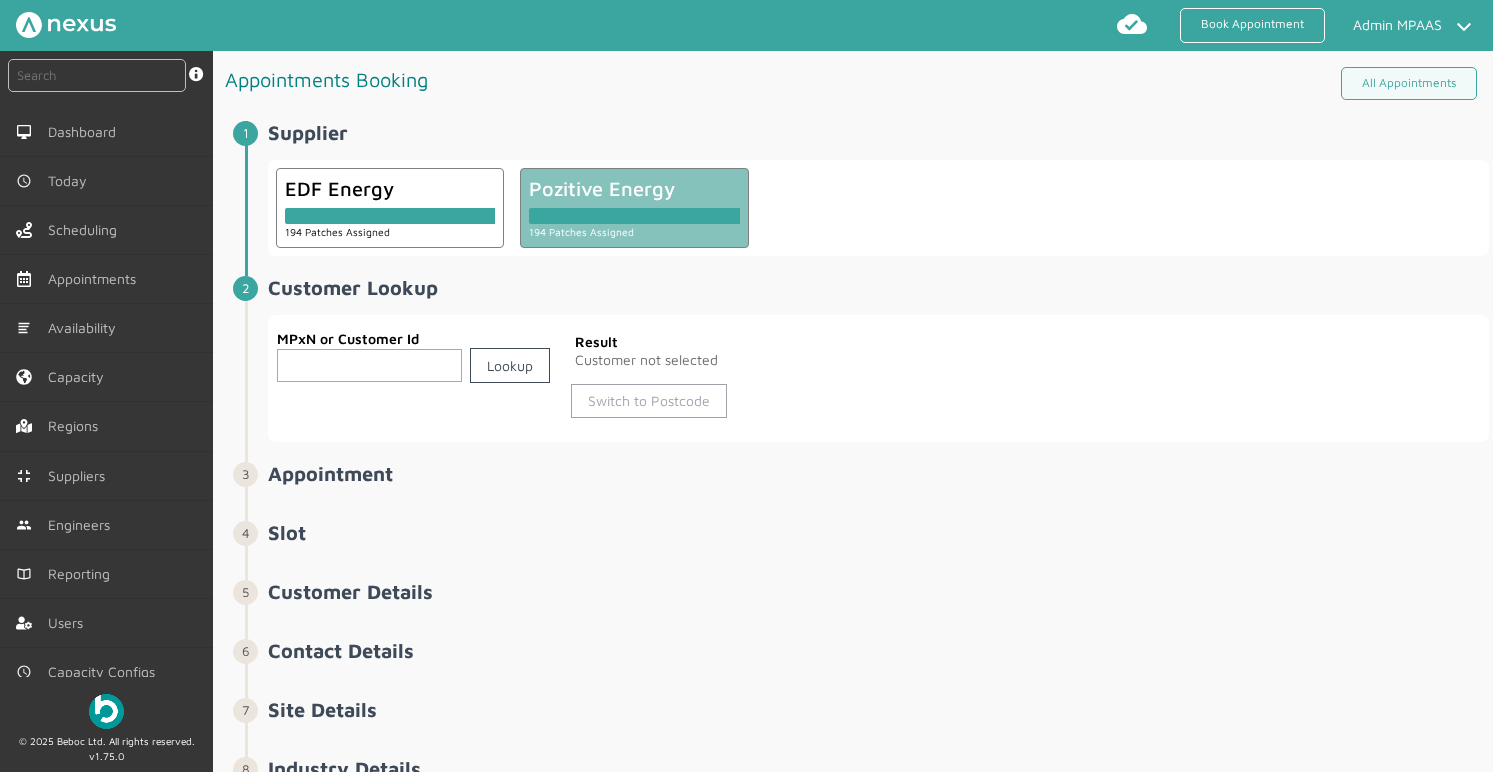 click on "Switch to Postcode" at bounding box center [649, 401] 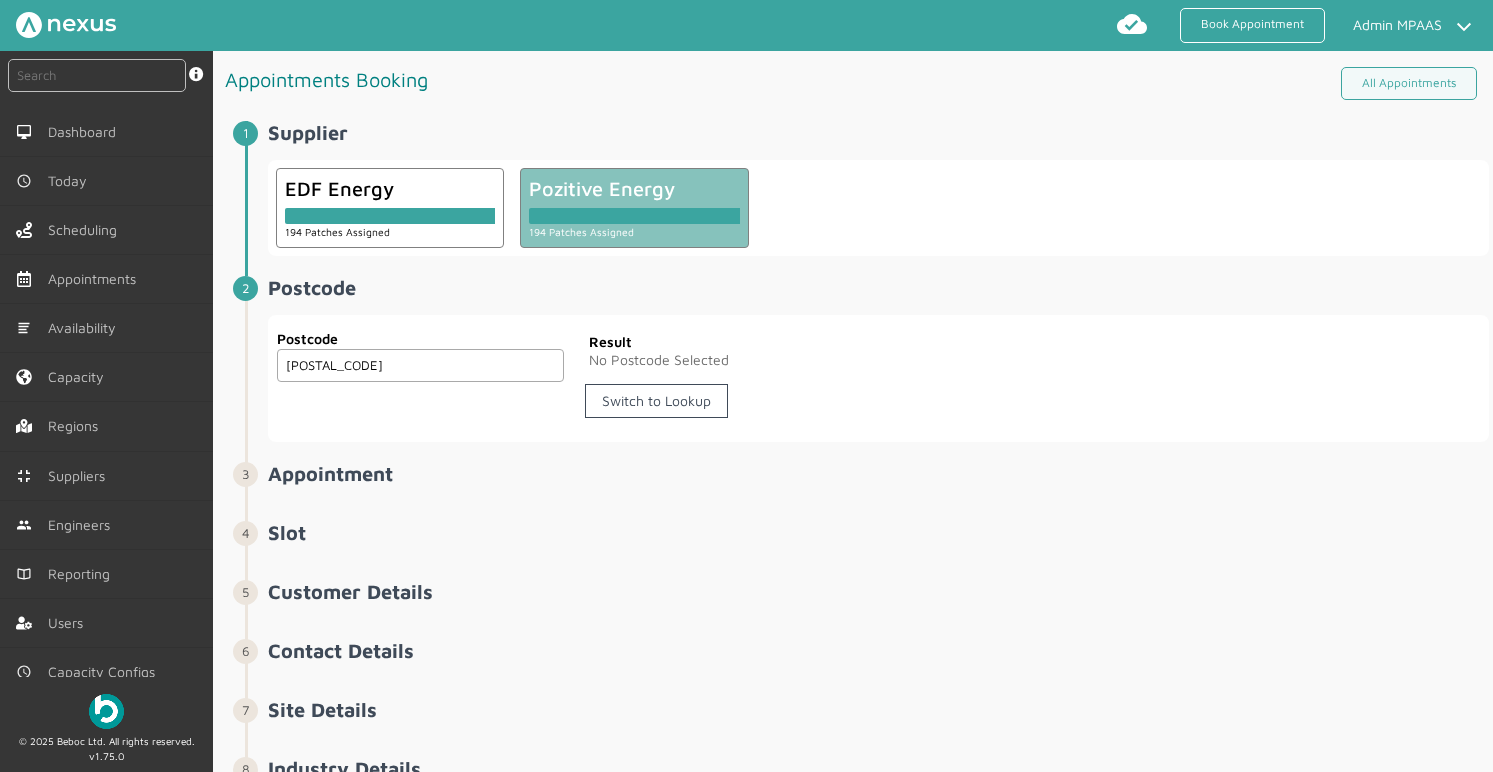 click on "[POSTAL_CODE]" at bounding box center [420, 365] 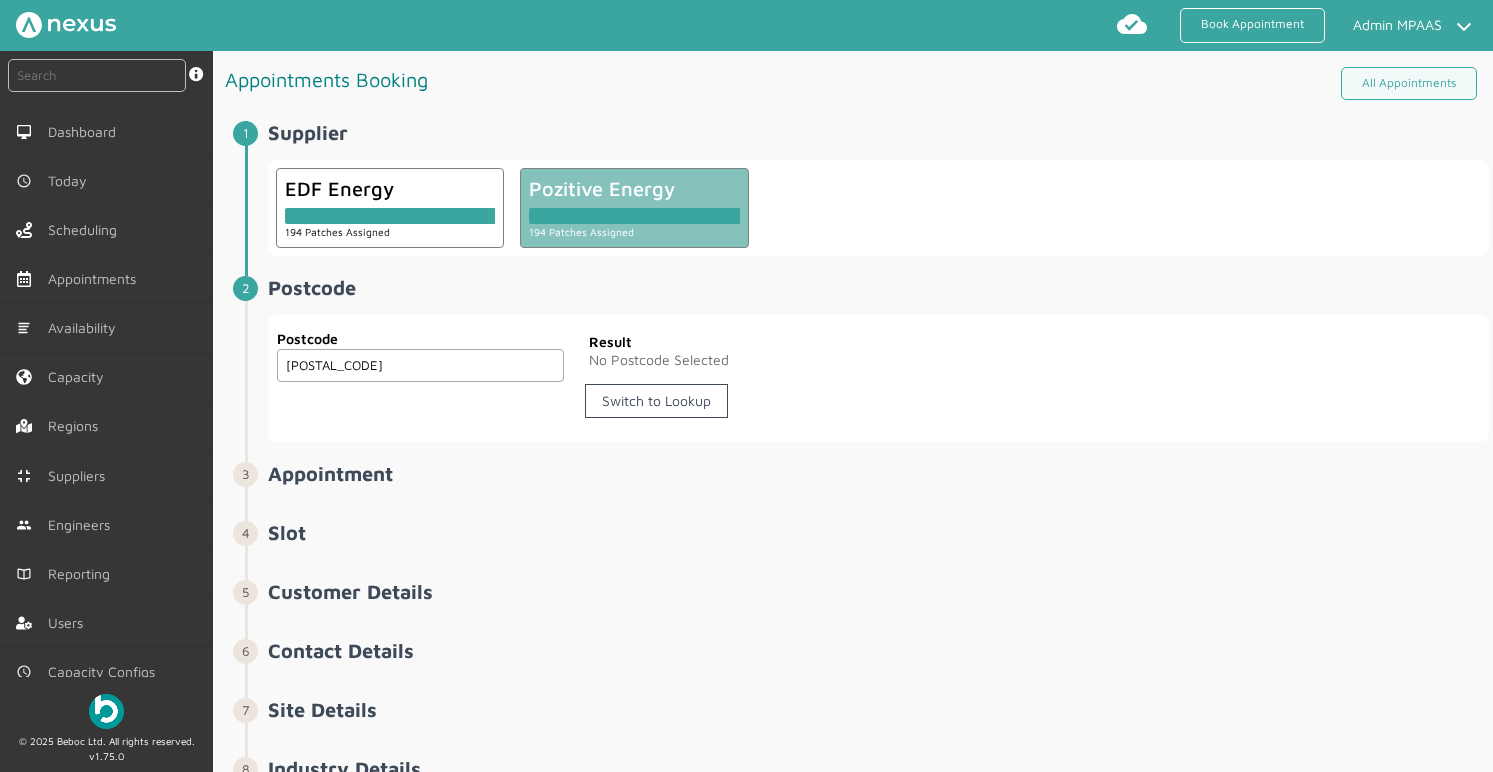 click on "194 Patches Assigned" at bounding box center (634, 231) 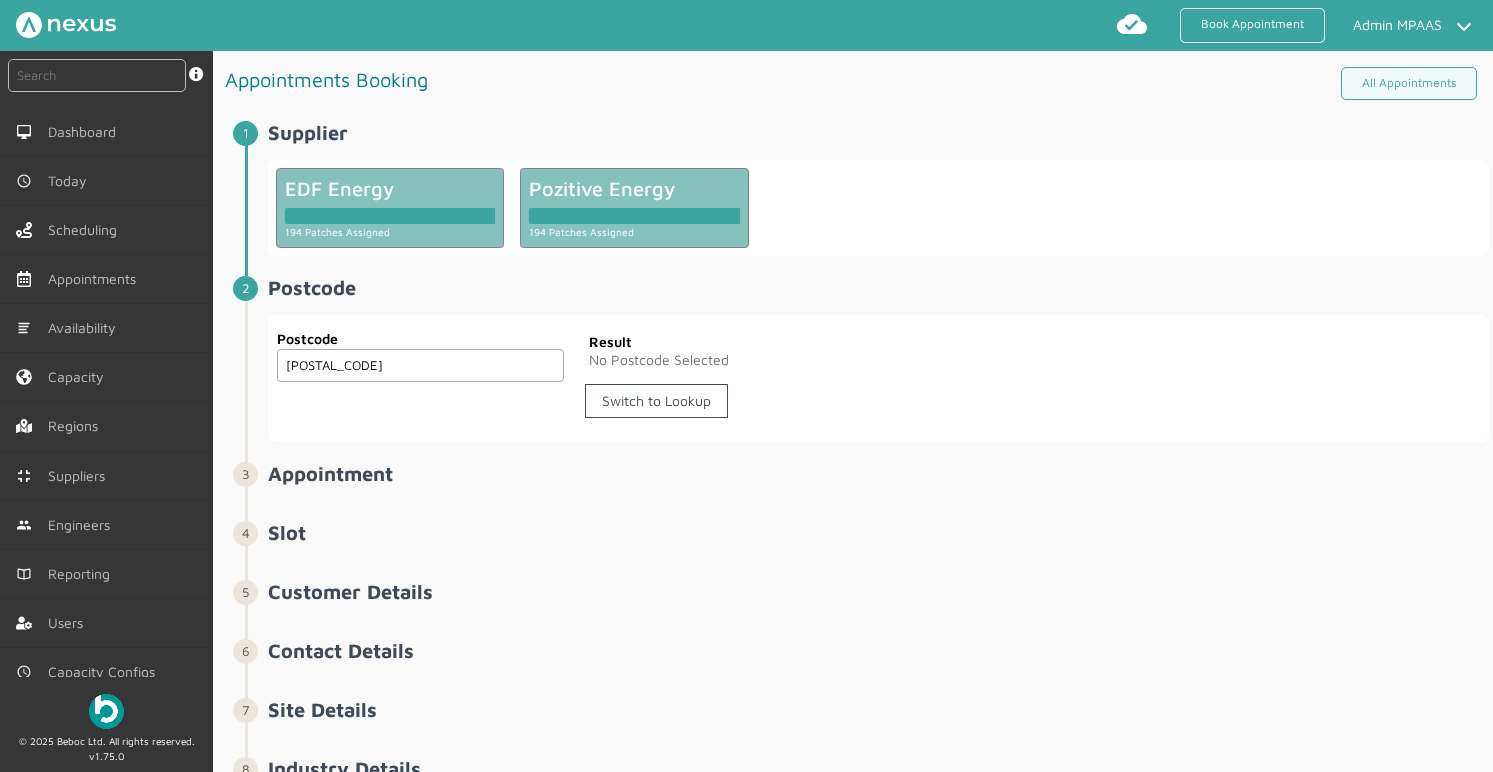 click at bounding box center (390, 212) 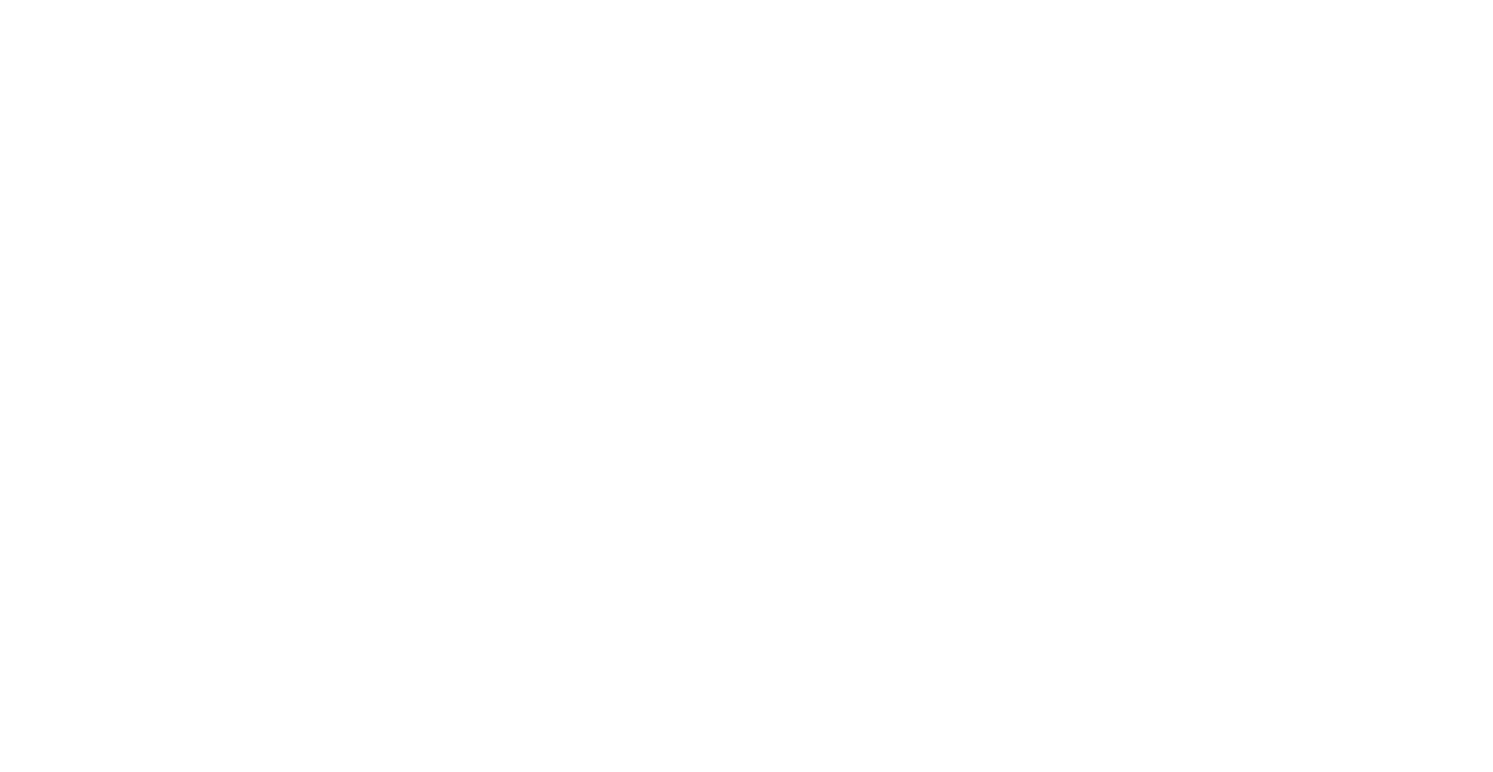 scroll, scrollTop: 0, scrollLeft: 0, axis: both 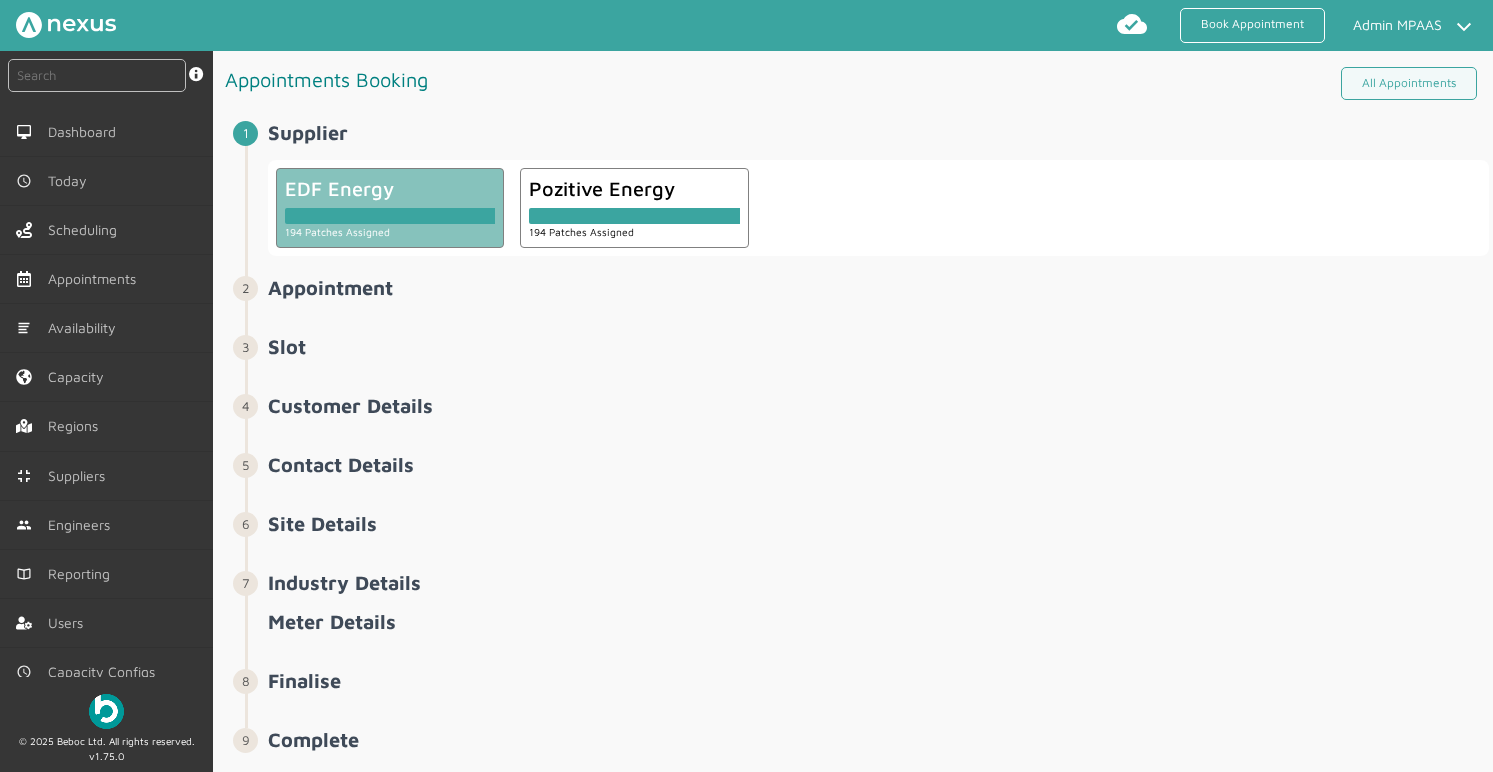 click at bounding box center [390, 212] 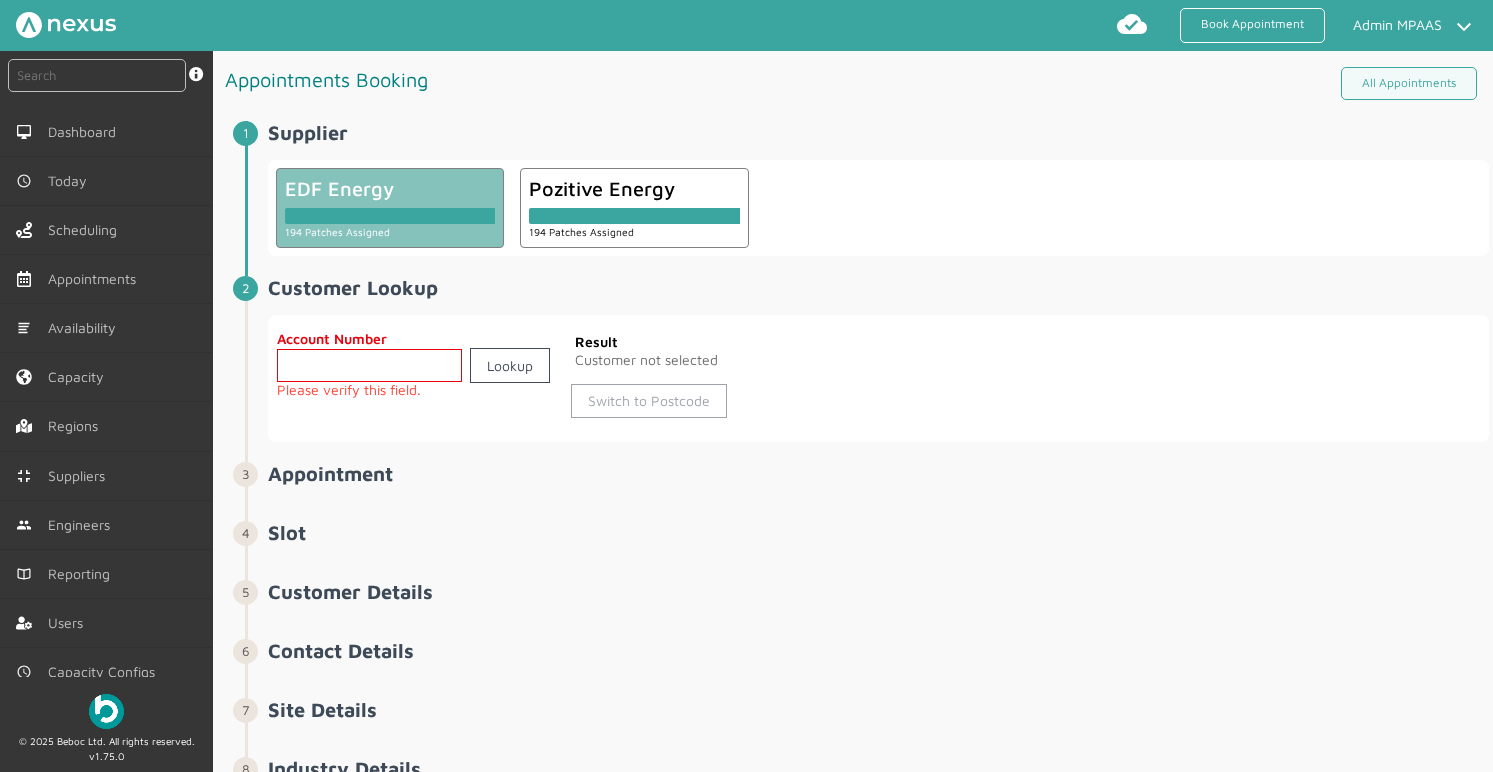 click on "Switch to Postcode" at bounding box center [649, 401] 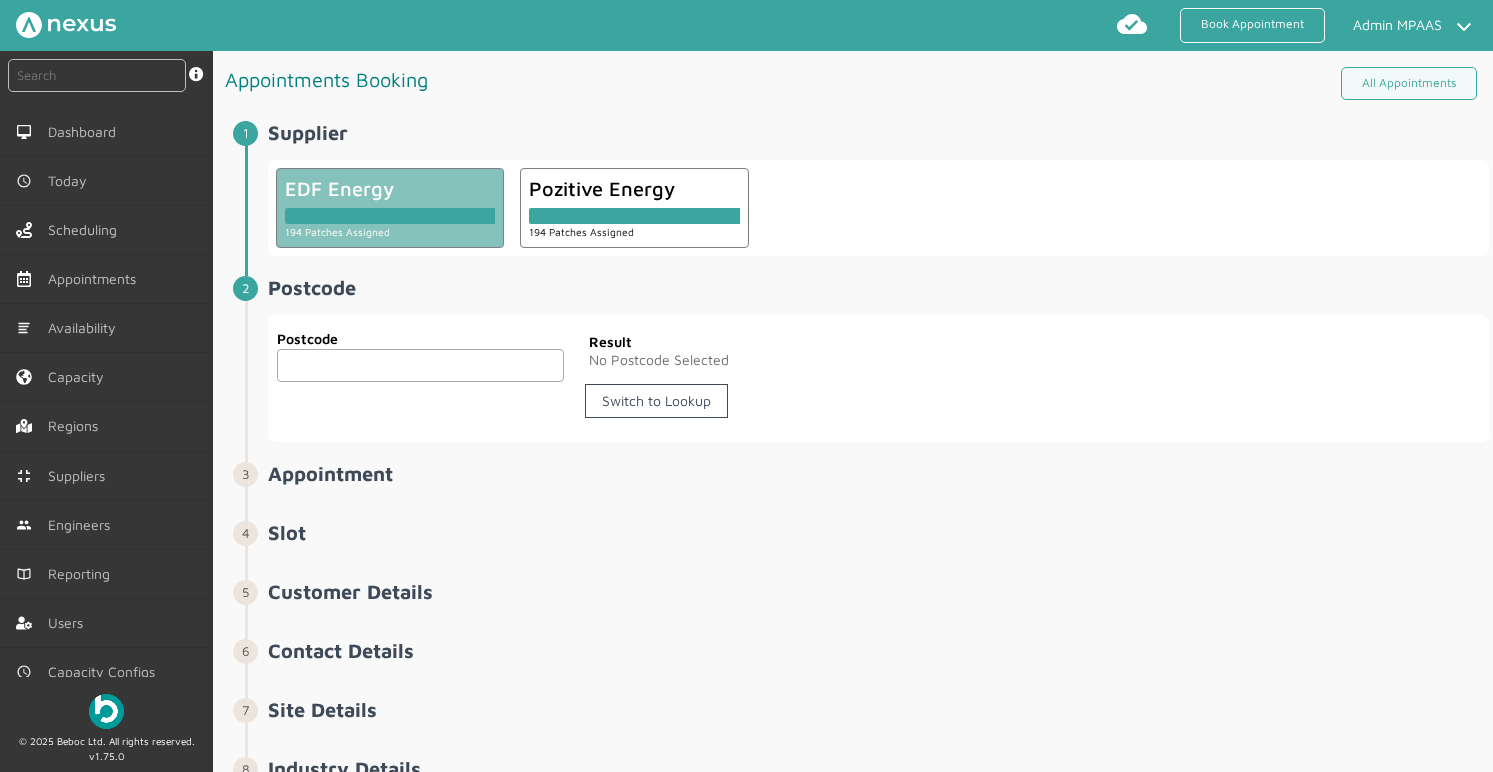click at bounding box center (420, 365) 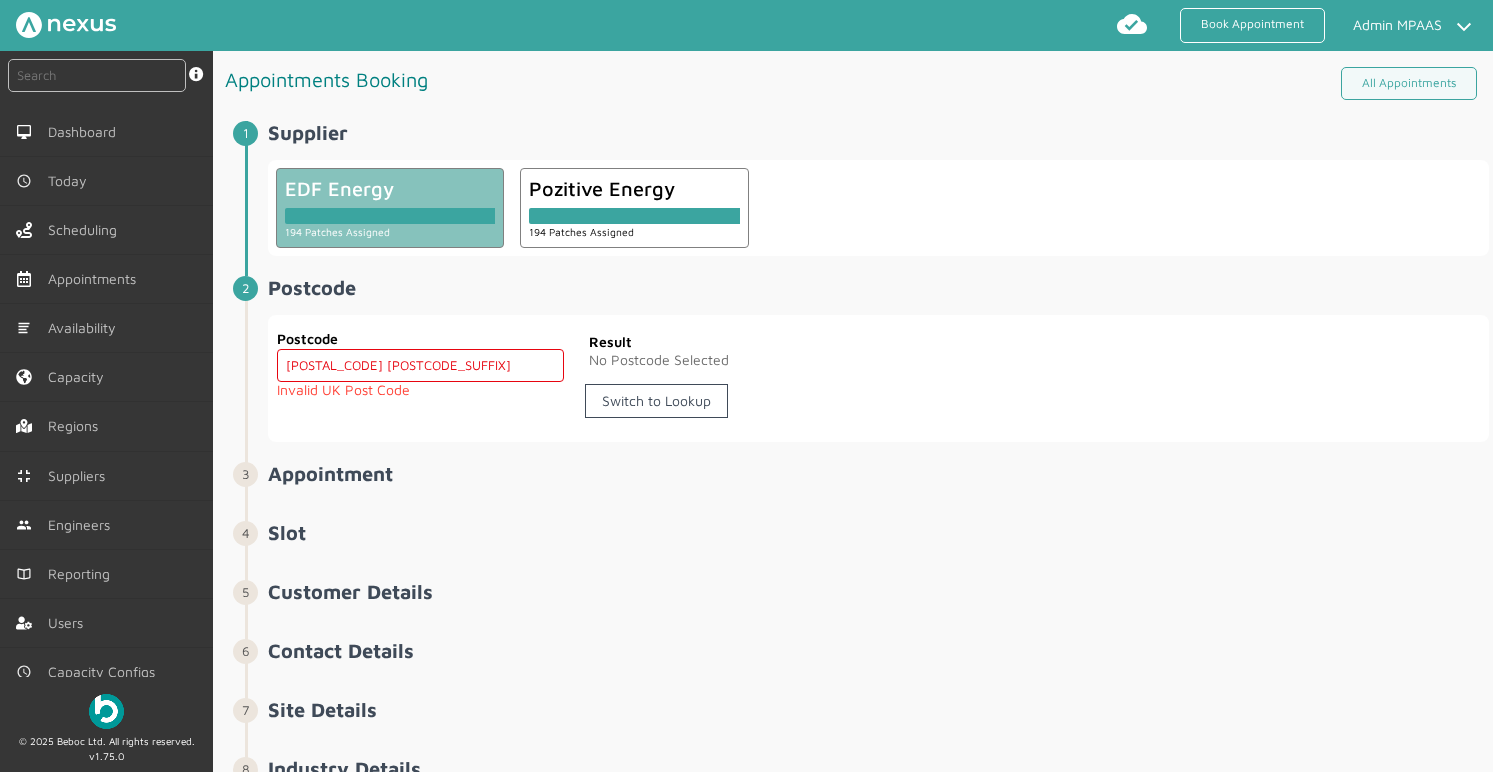 type on "[POSTAL_CODE] [POSTCODE_SUFFIX]" 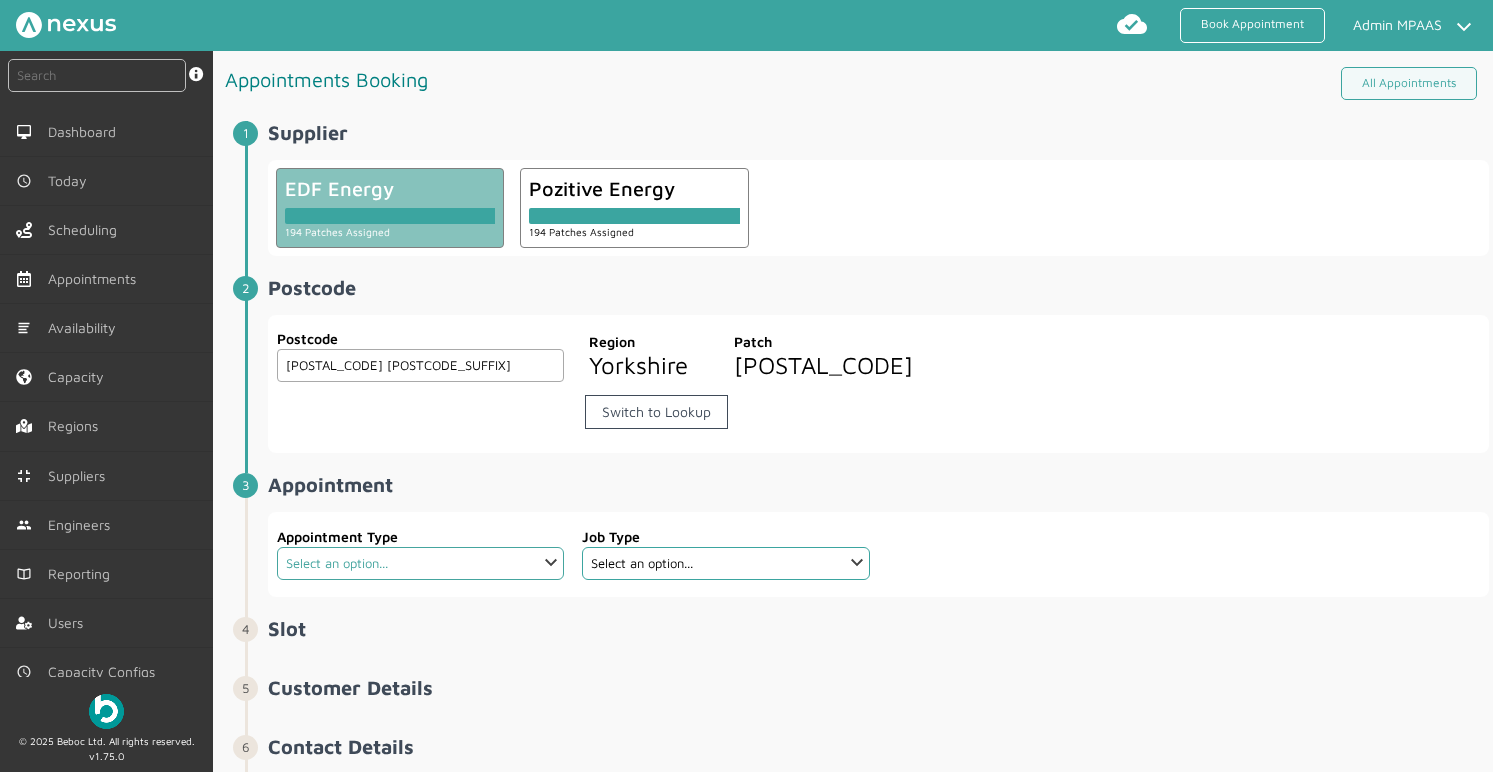 click on "Select an option... Deemed SMH Scheduled SMH Warrant Officer" at bounding box center (420, 563) 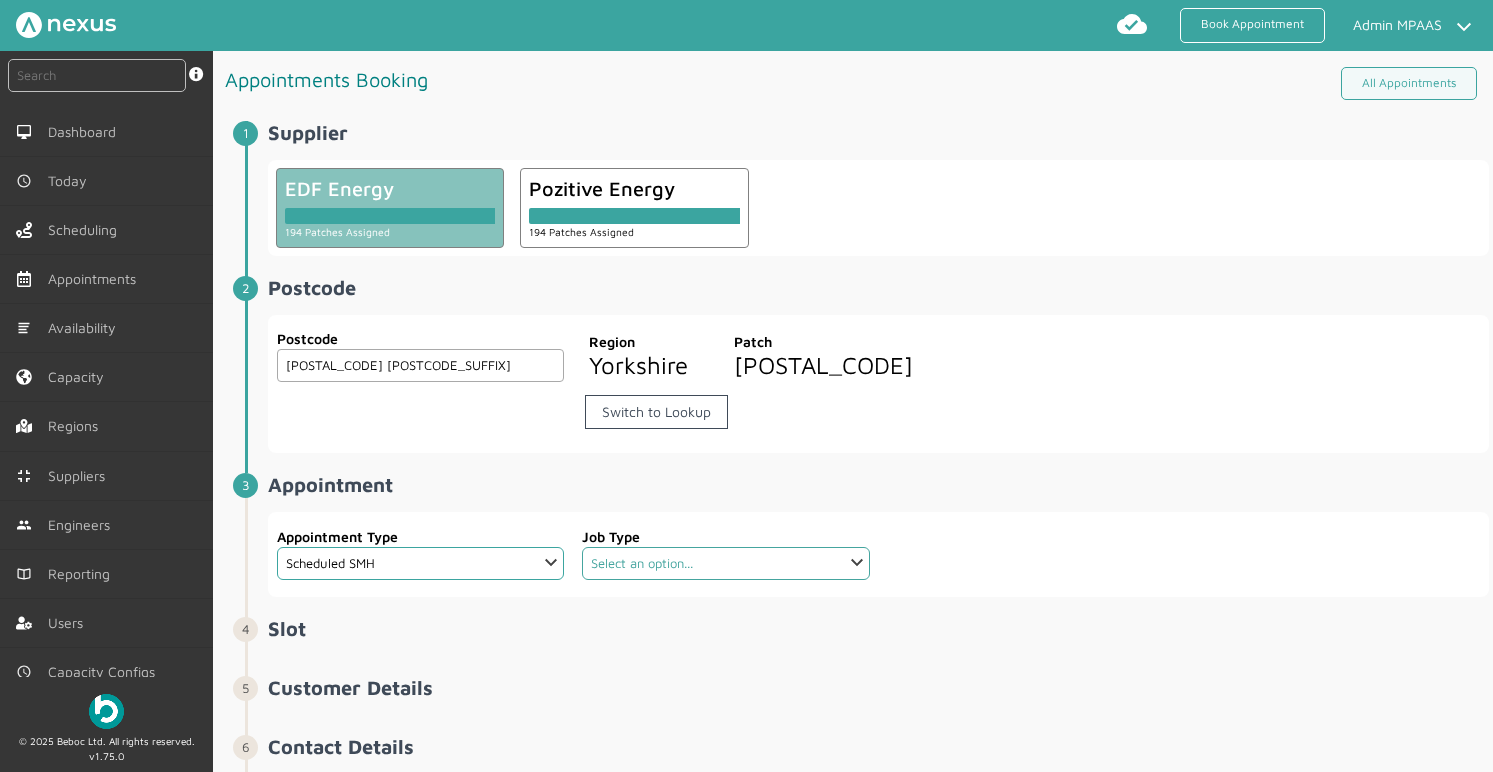 click on "Select an option..." at bounding box center (725, 563) 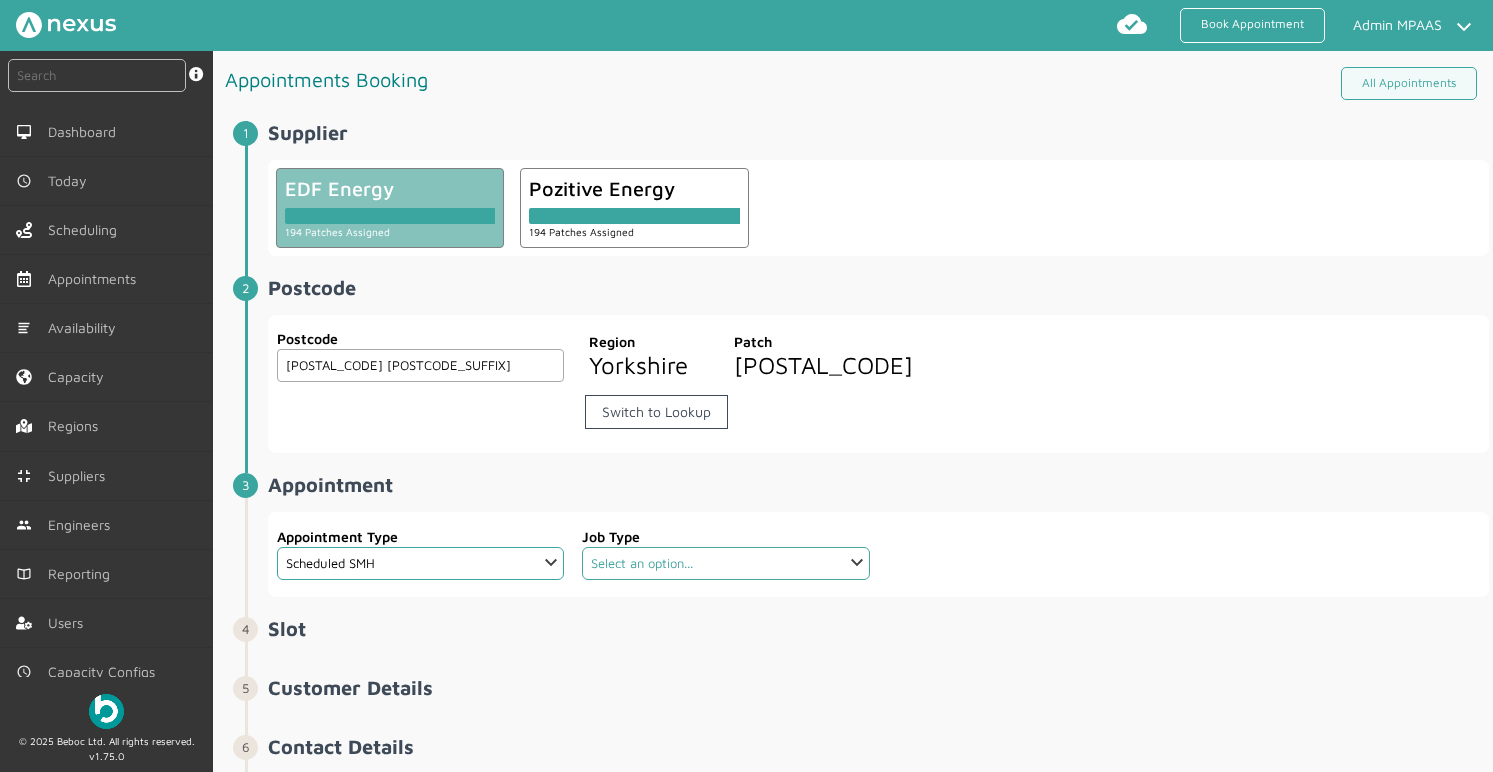 select on "1: 67c1f1da04bd153dbcef88e3" 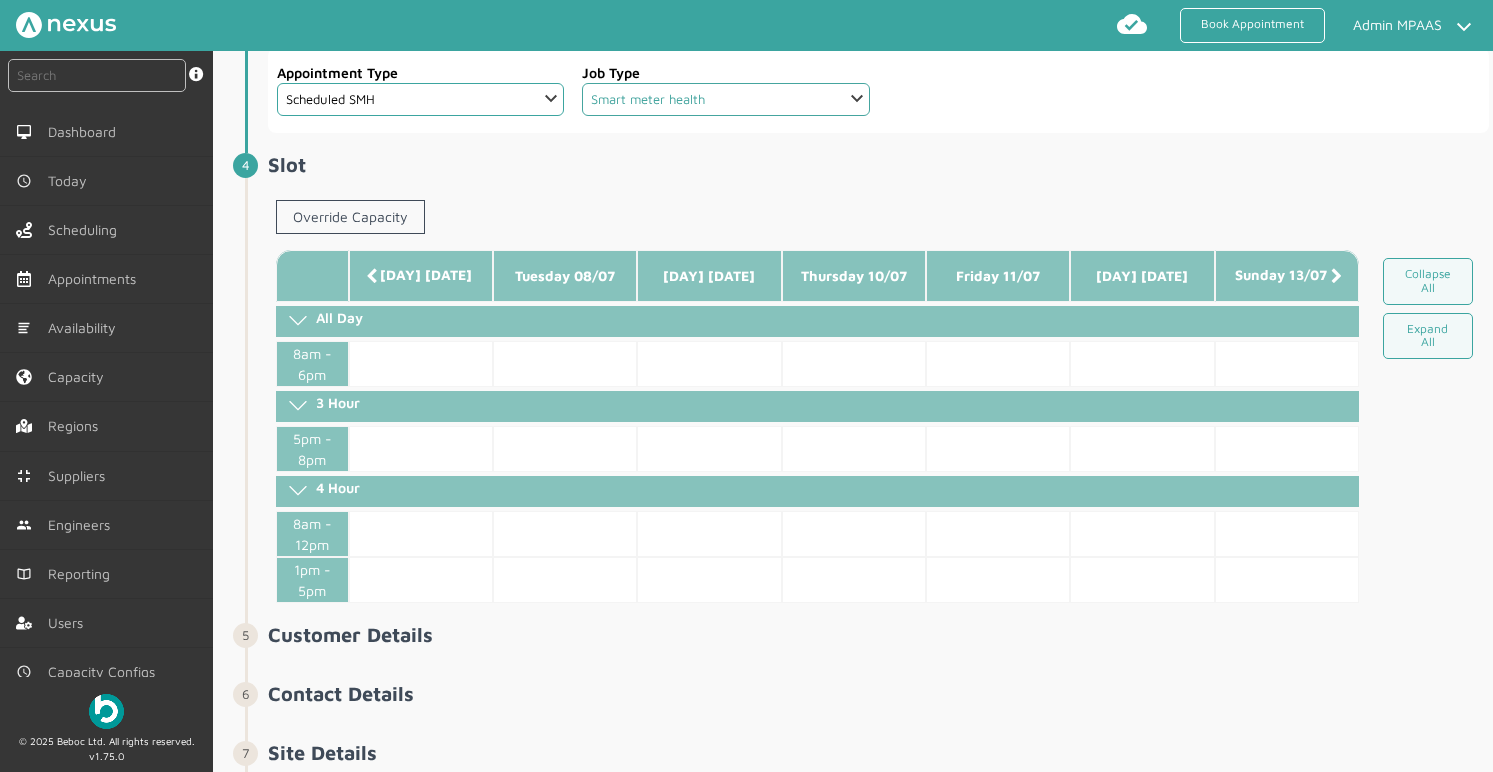 scroll, scrollTop: 467, scrollLeft: 0, axis: vertical 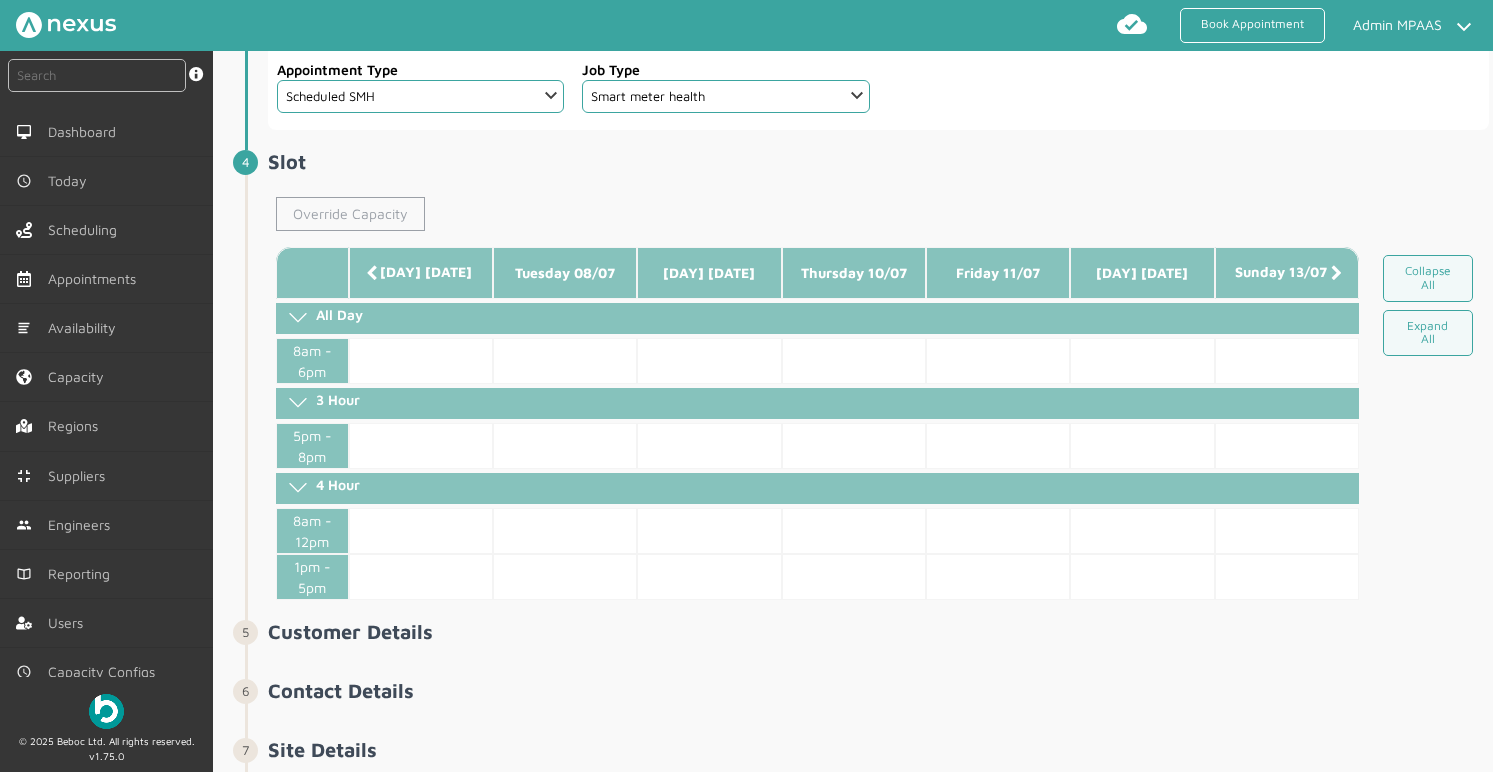 click on "Override Capacity" at bounding box center [350, 214] 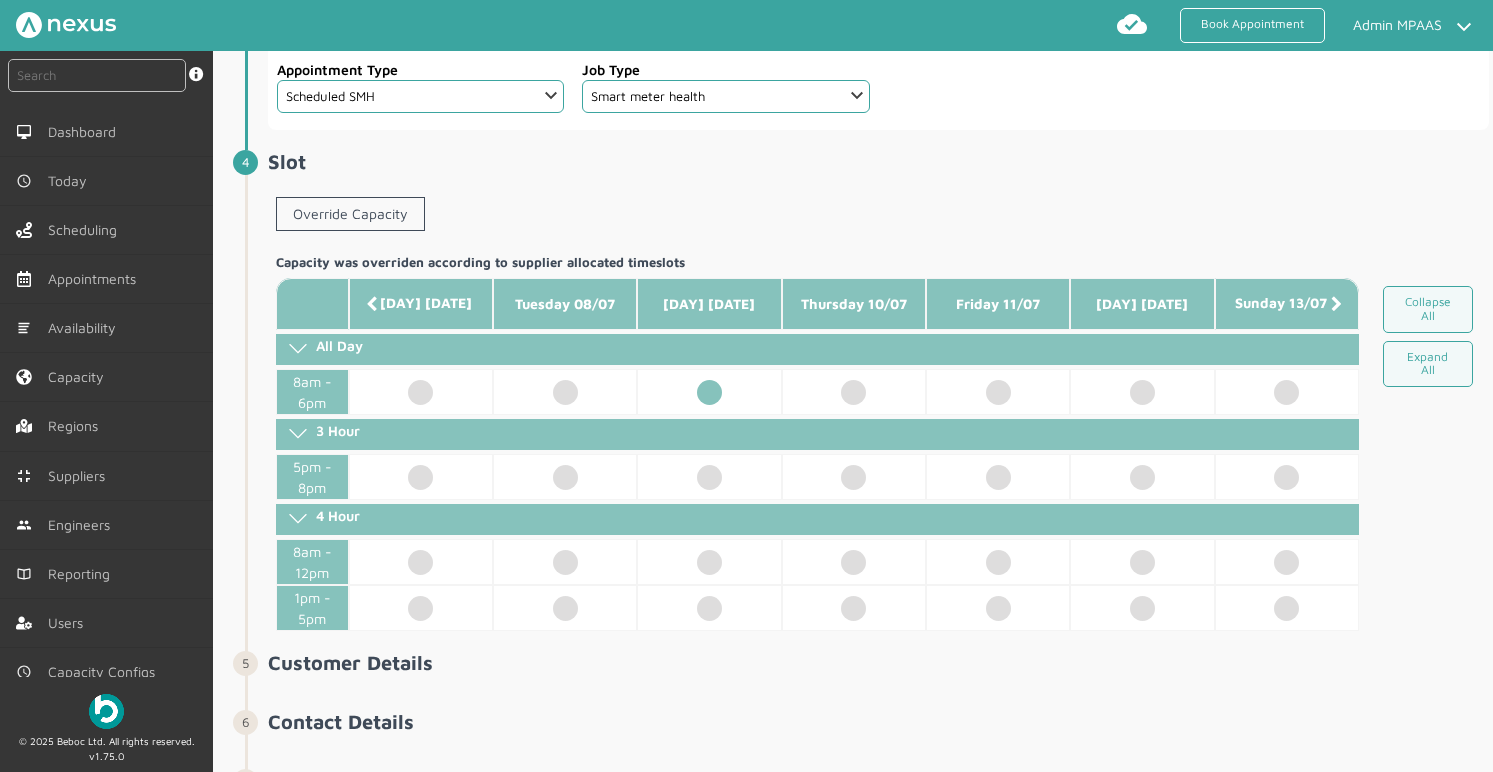 click at bounding box center [709, 392] 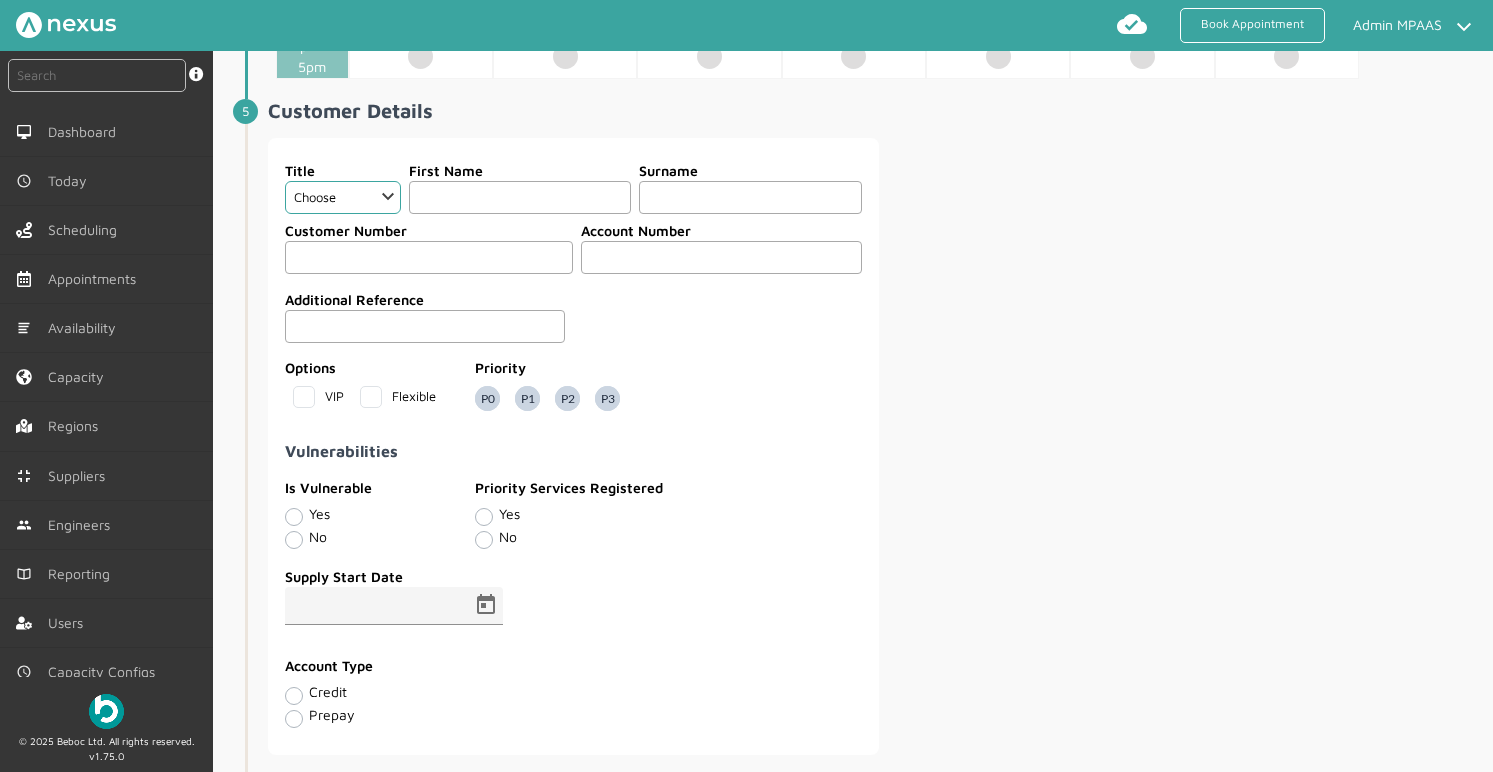 scroll, scrollTop: 1020, scrollLeft: 0, axis: vertical 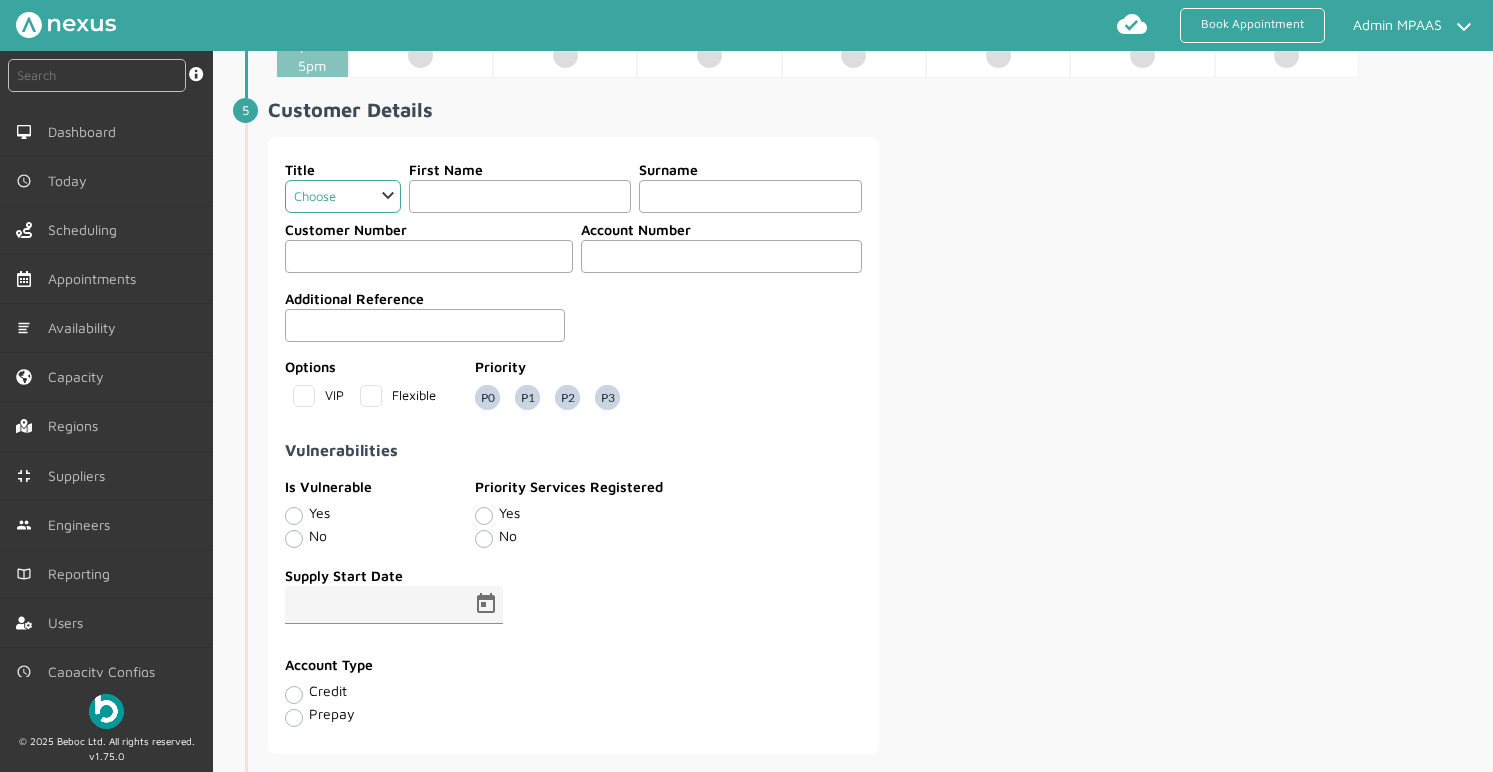 click on "Choose Dr Mr Mrs Miss Ms Mx Sir Lady" at bounding box center (342, 196) 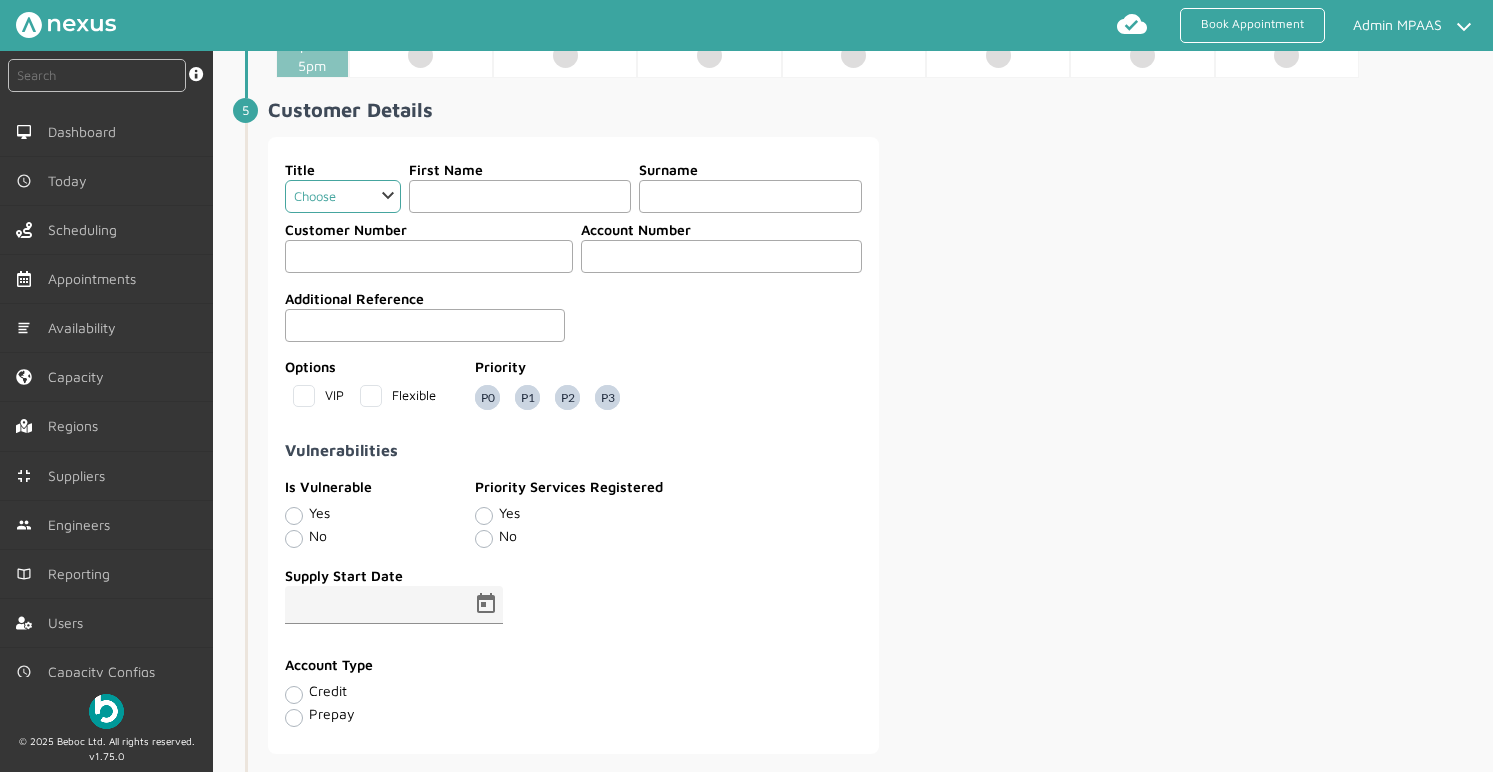 select on "2: Mr" 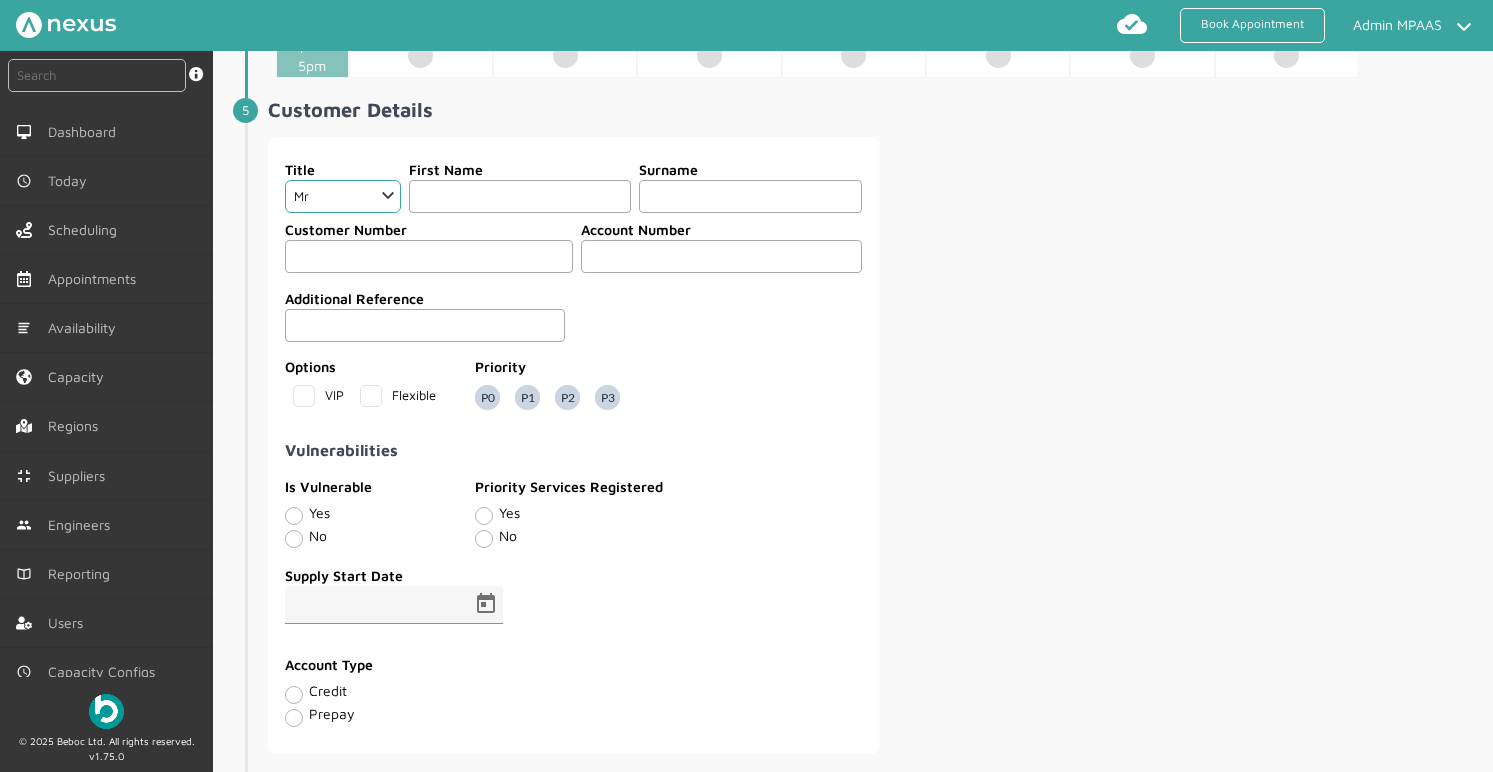 click at bounding box center (520, 196) 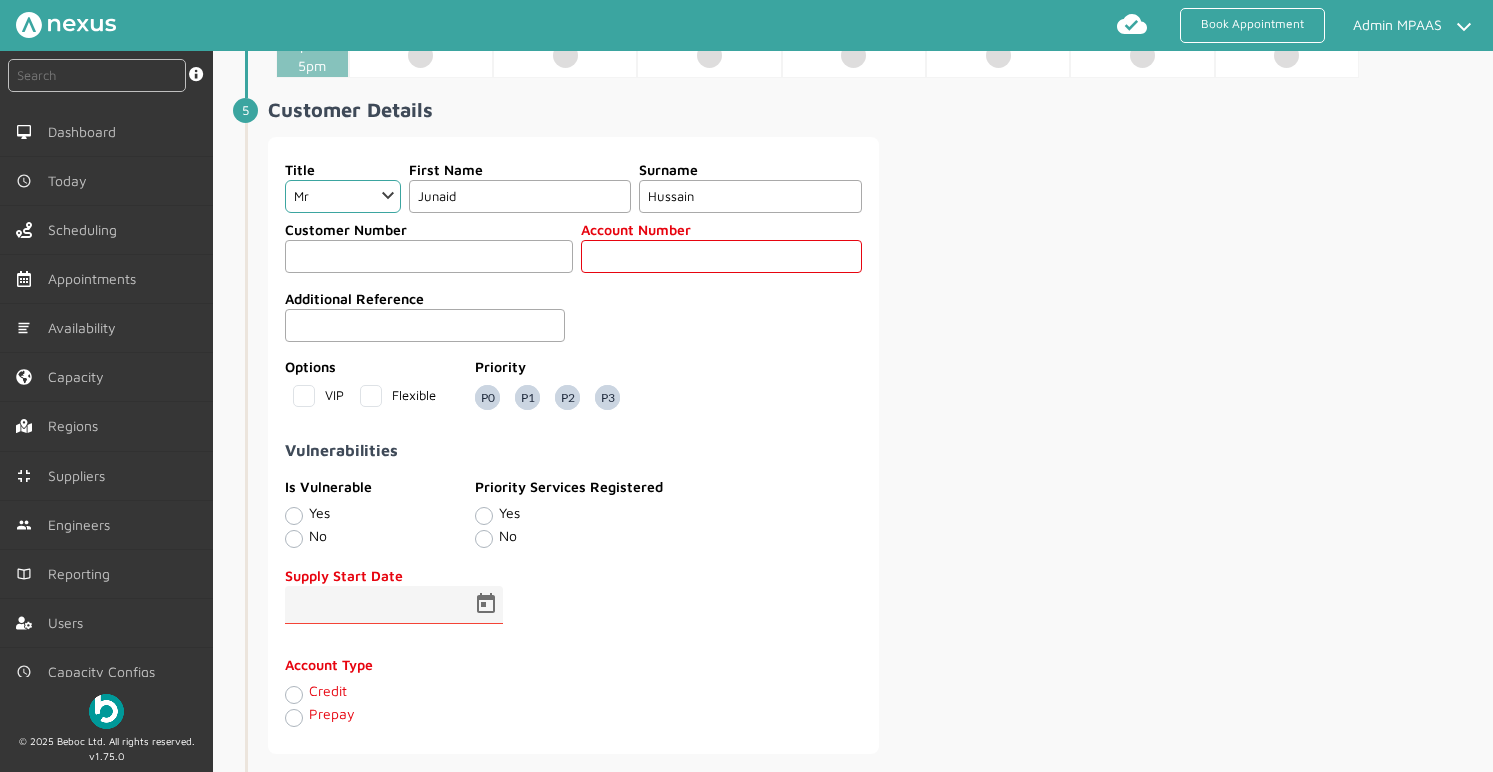 click at bounding box center (721, 256) 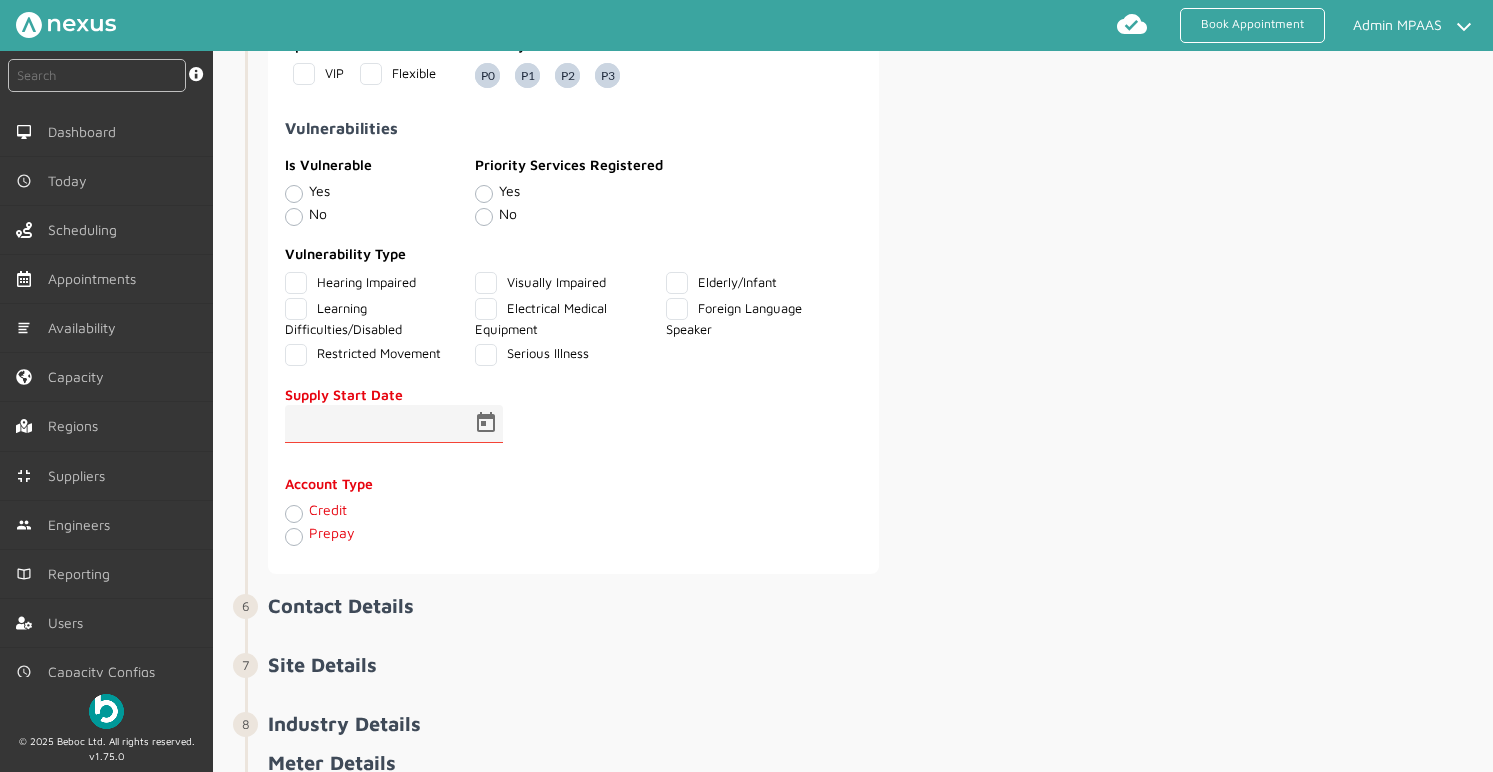 scroll, scrollTop: 1402, scrollLeft: 0, axis: vertical 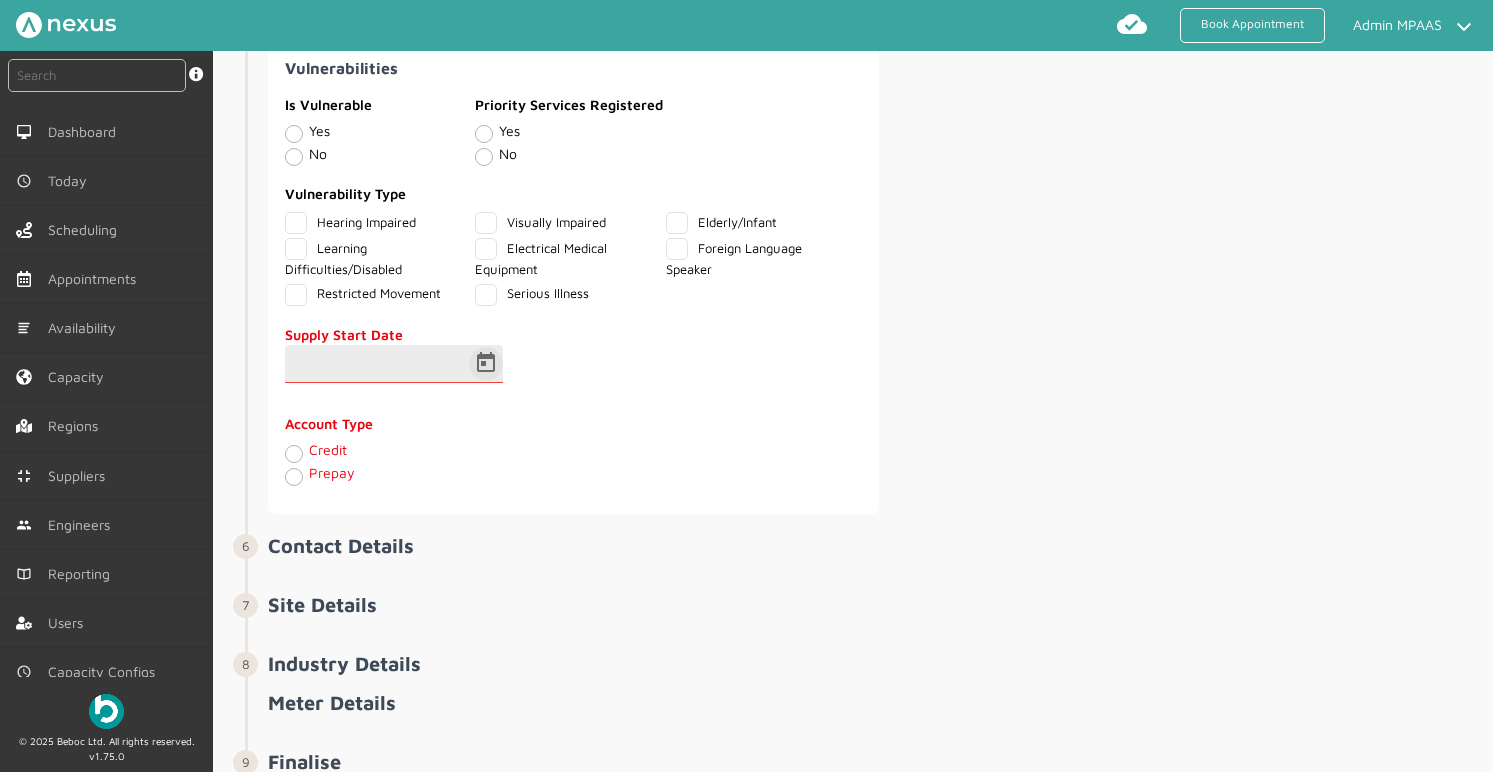 type on "12345678" 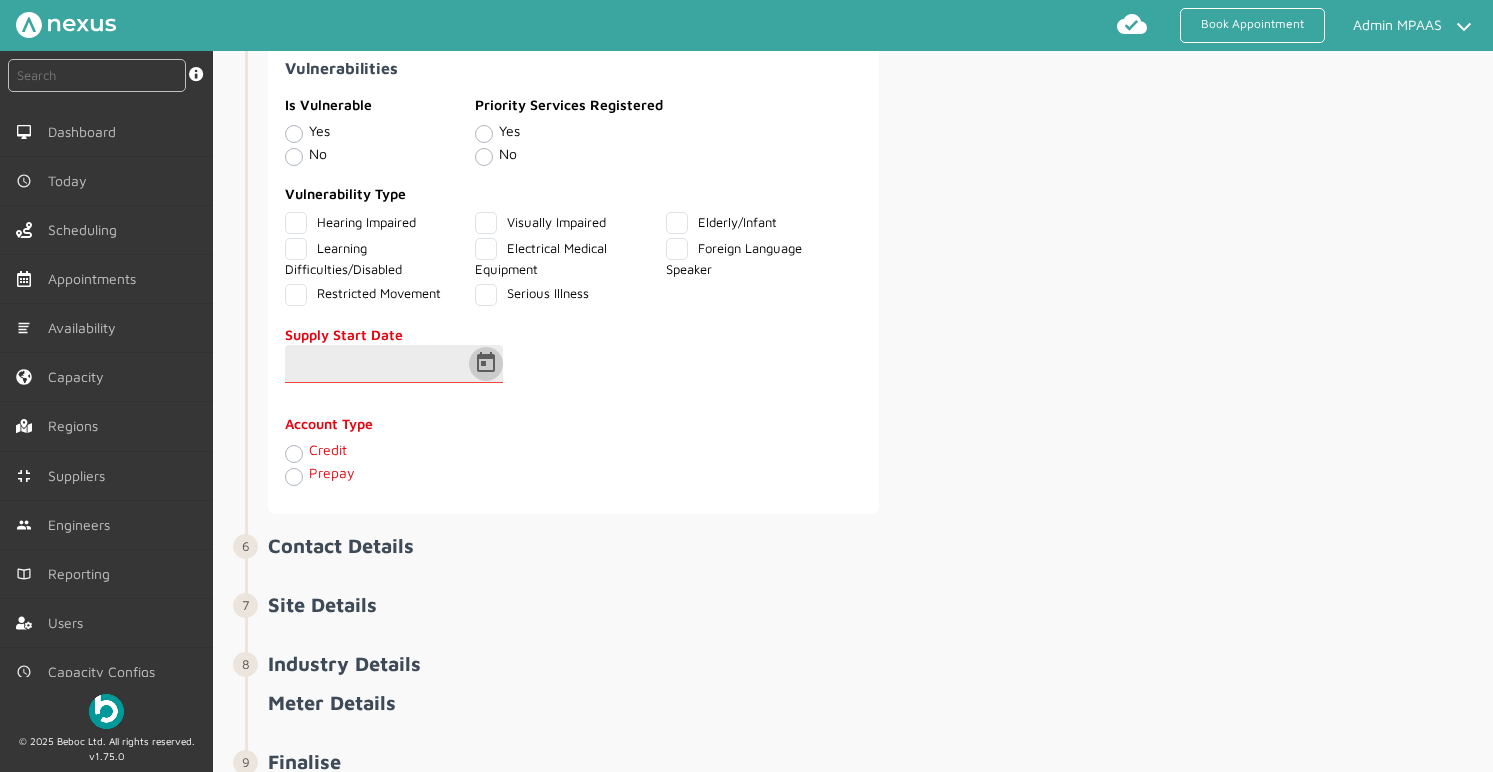 click at bounding box center [486, 364] 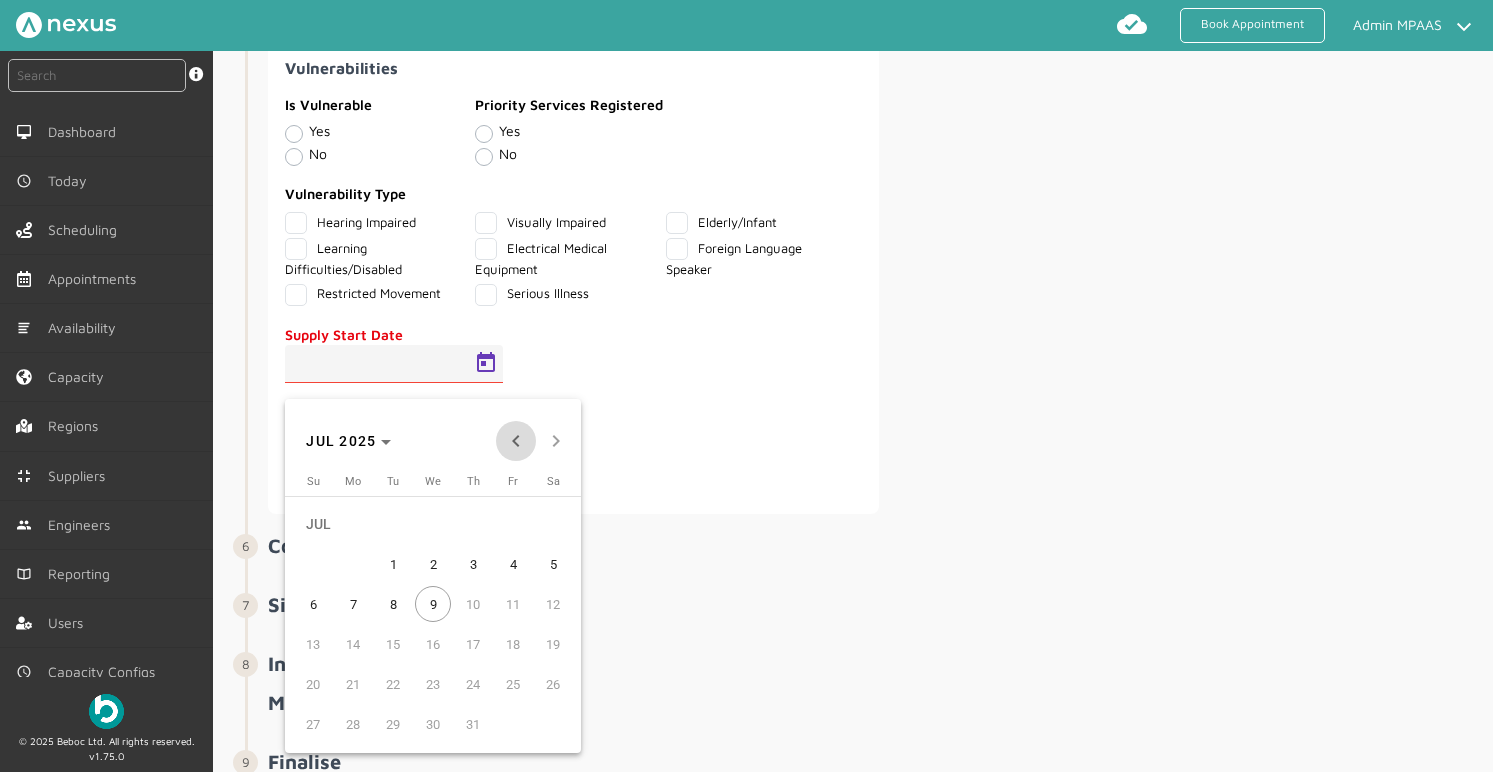 click at bounding box center (516, 441) 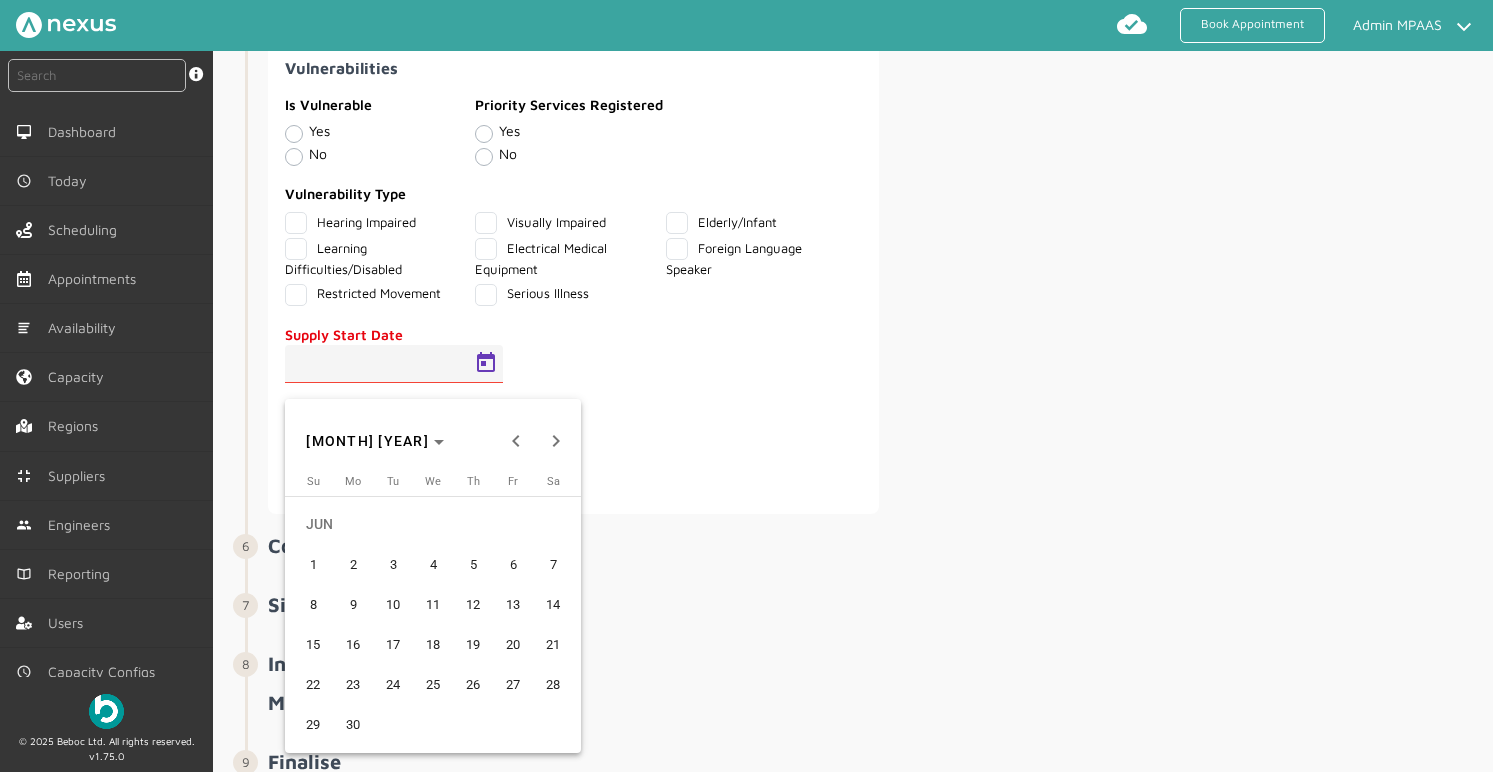 click on "11" at bounding box center (433, 604) 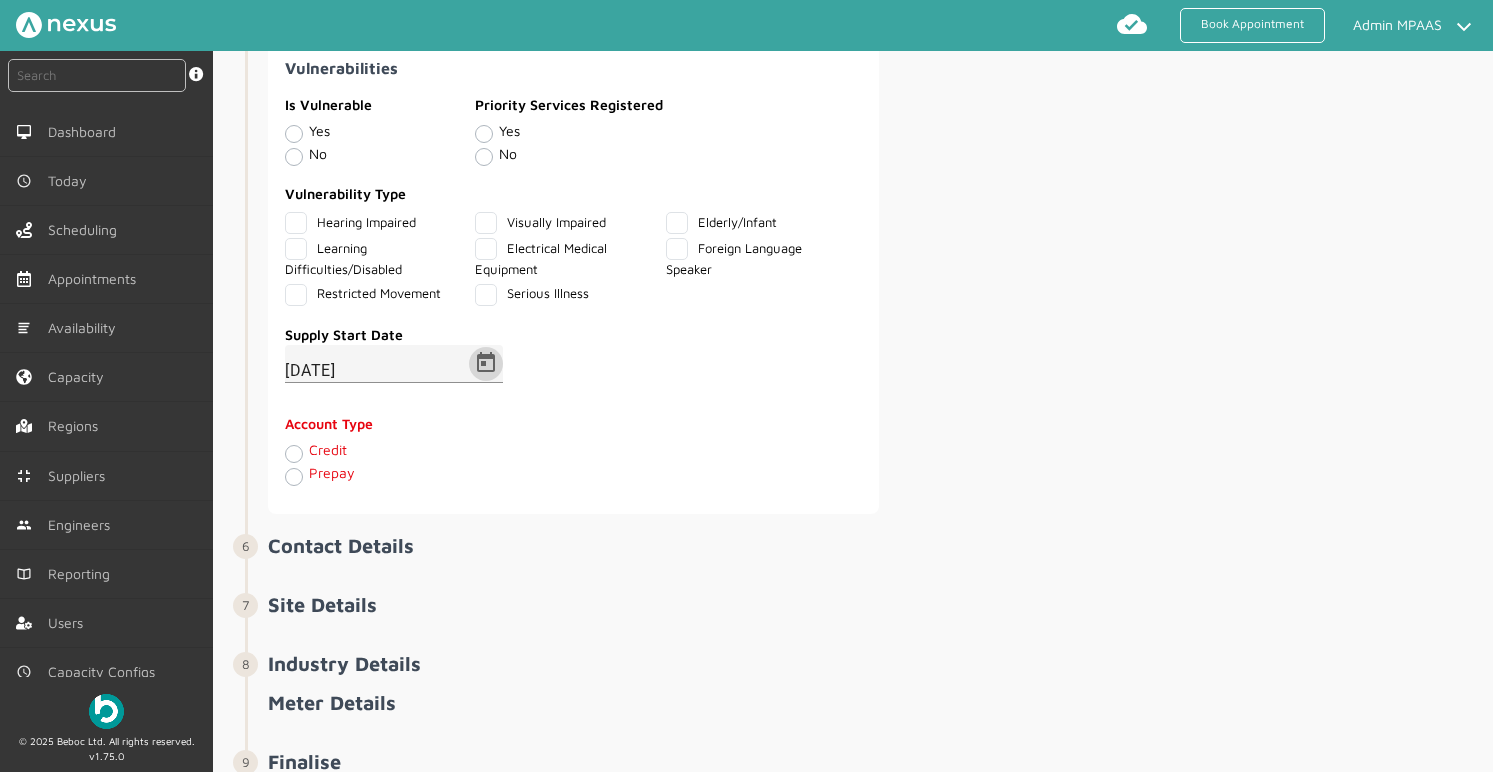 click on "Credit" at bounding box center (328, 449) 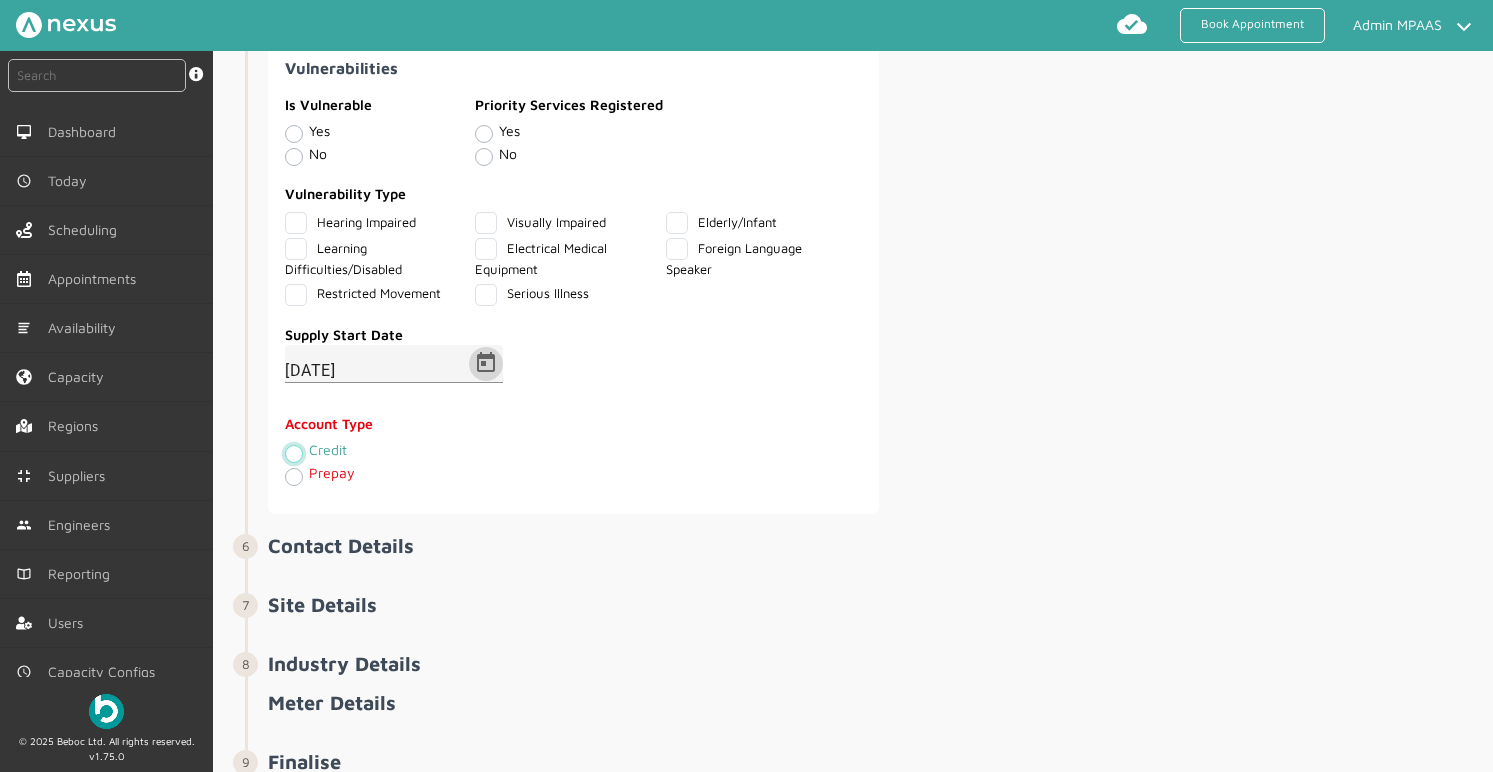 click on "Credit" at bounding box center (293, 452) 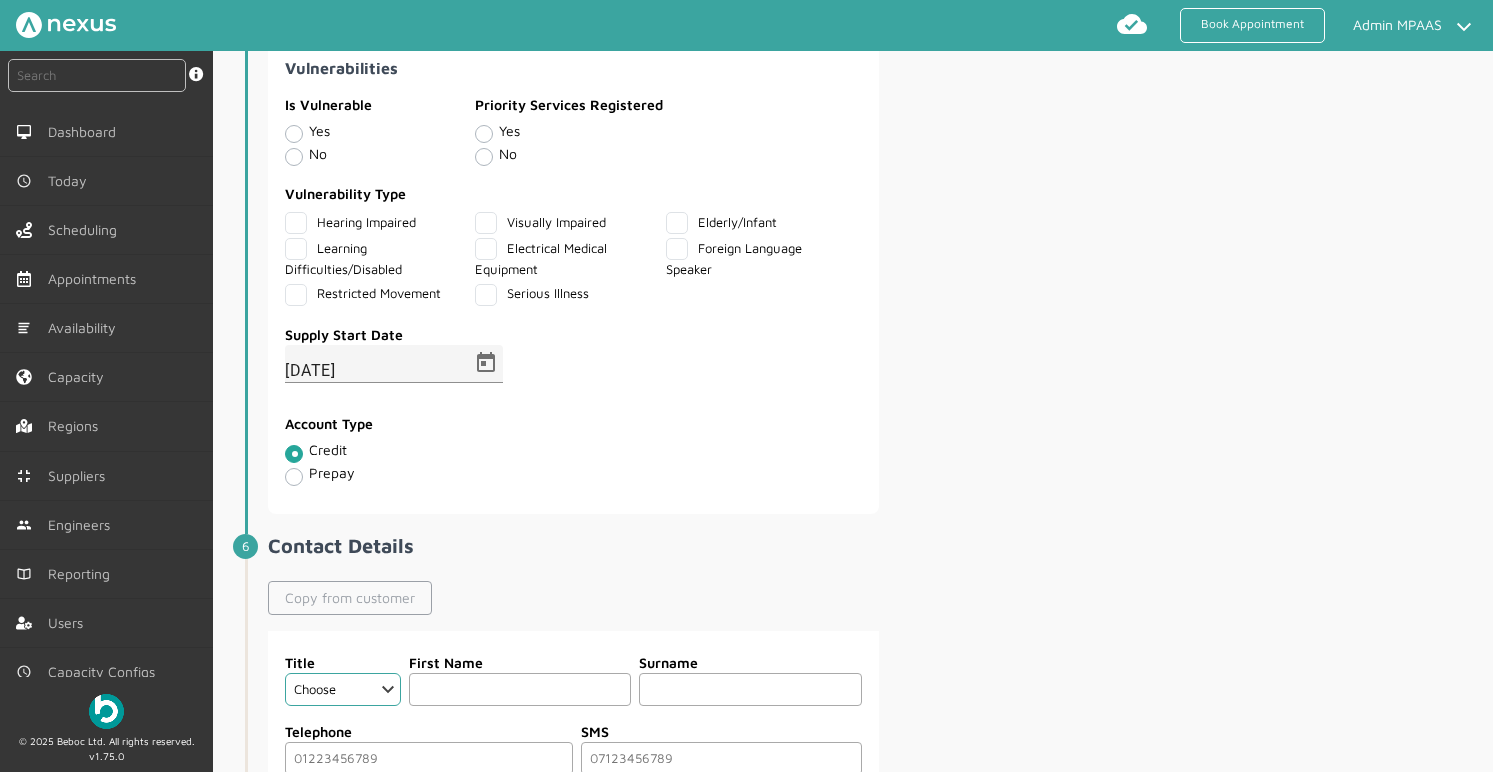 click on "Copy from customer" at bounding box center (350, 598) 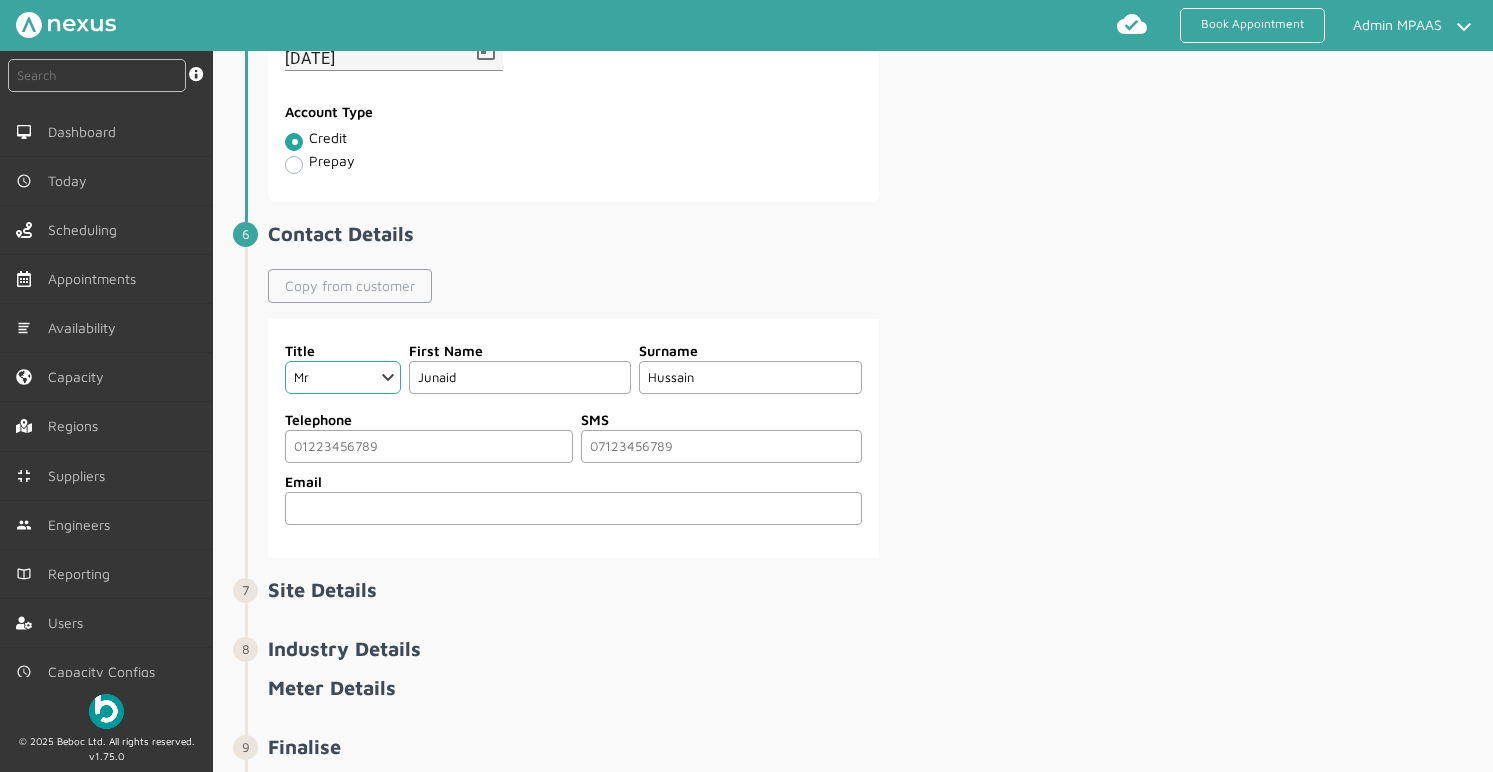 scroll, scrollTop: 1843, scrollLeft: 0, axis: vertical 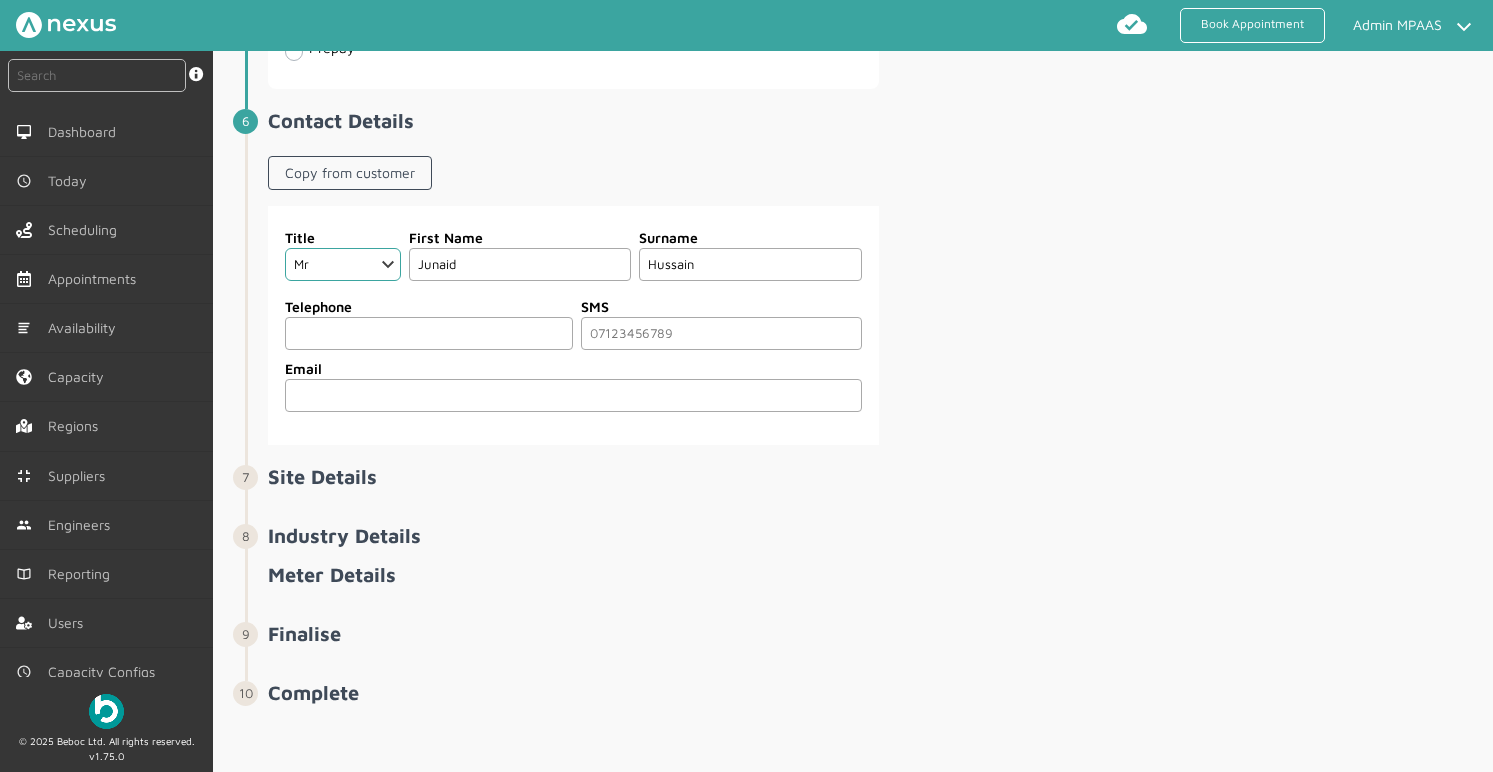 click at bounding box center [429, 333] 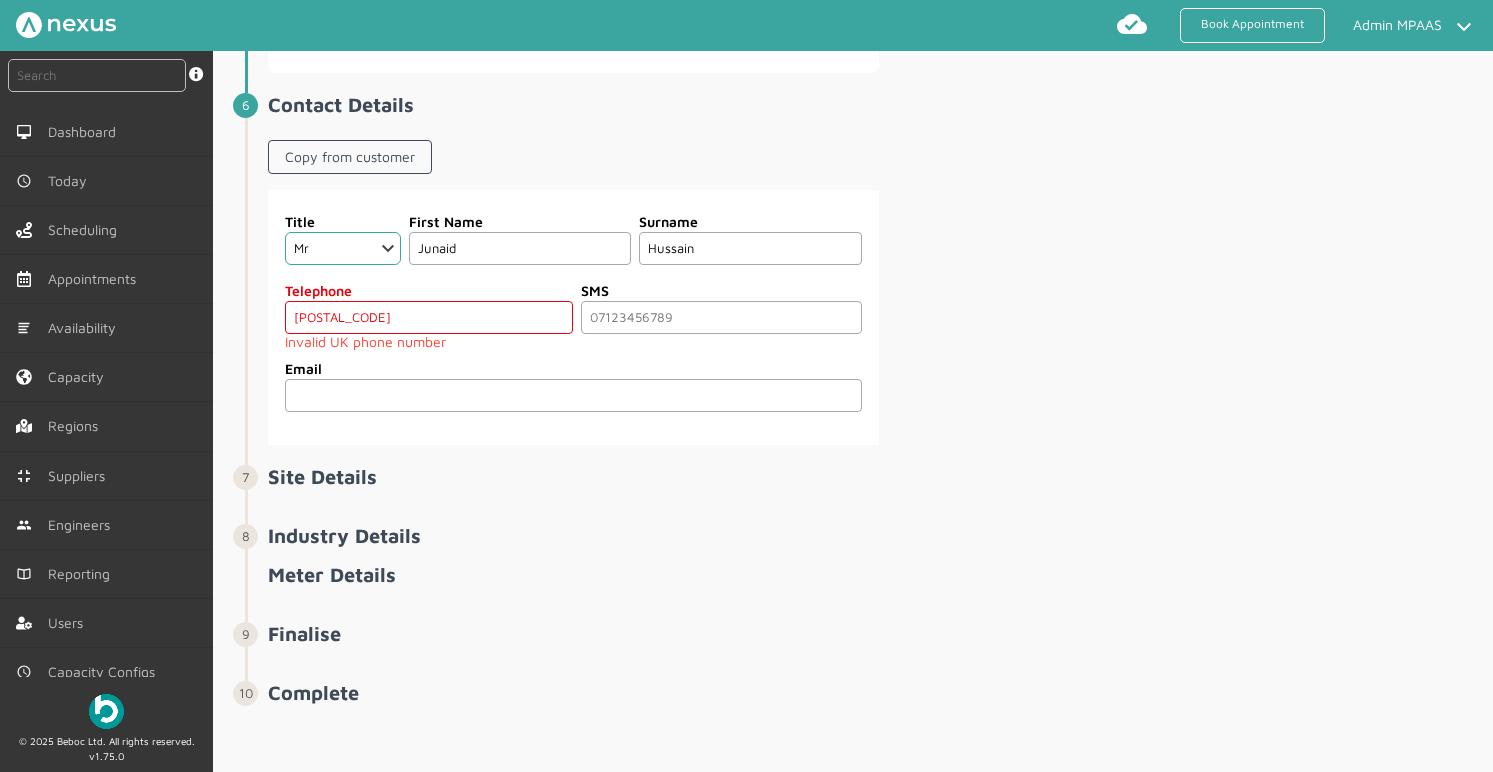 click on "074444400319" at bounding box center (429, 317) 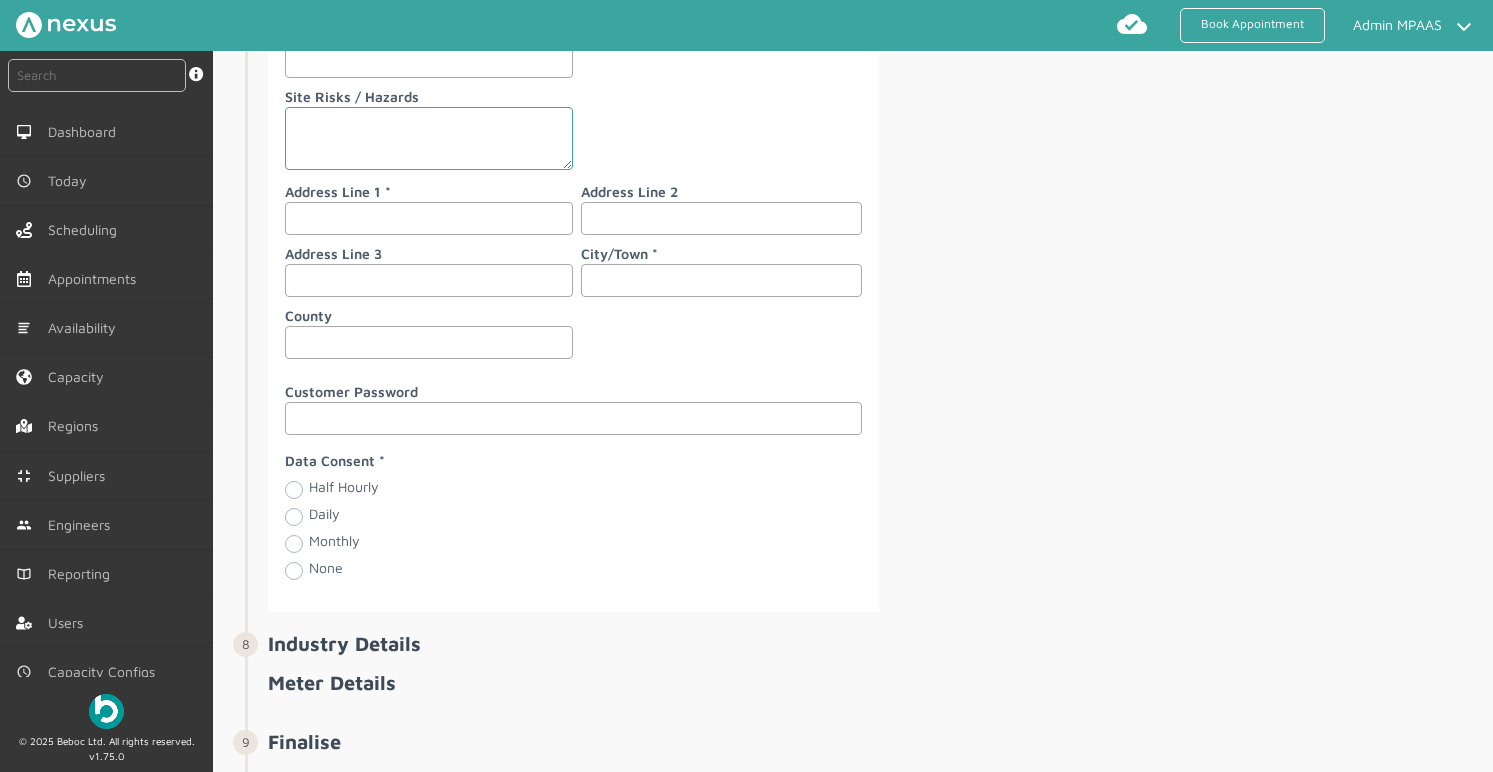 scroll, scrollTop: 2373, scrollLeft: 0, axis: vertical 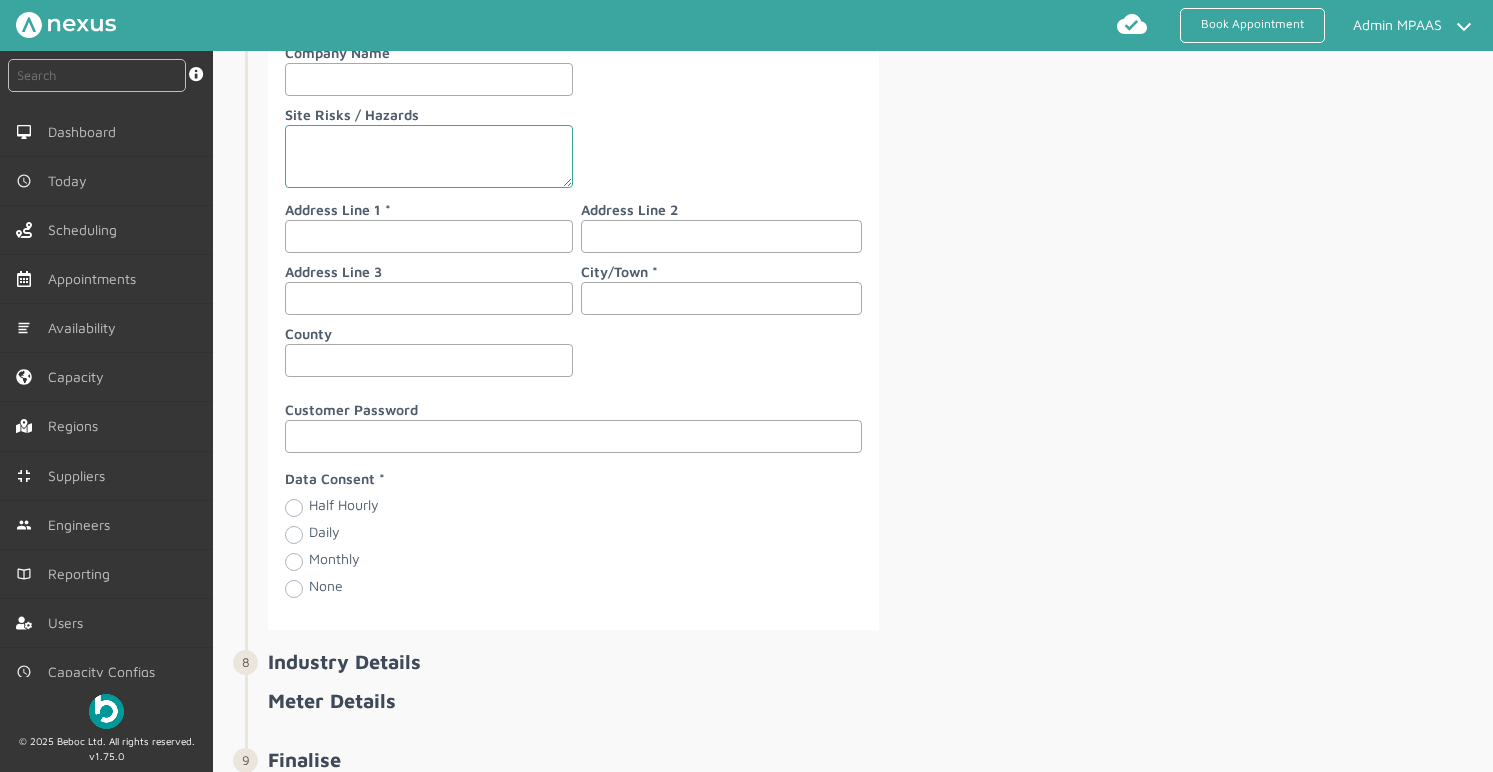 type on "07444440031" 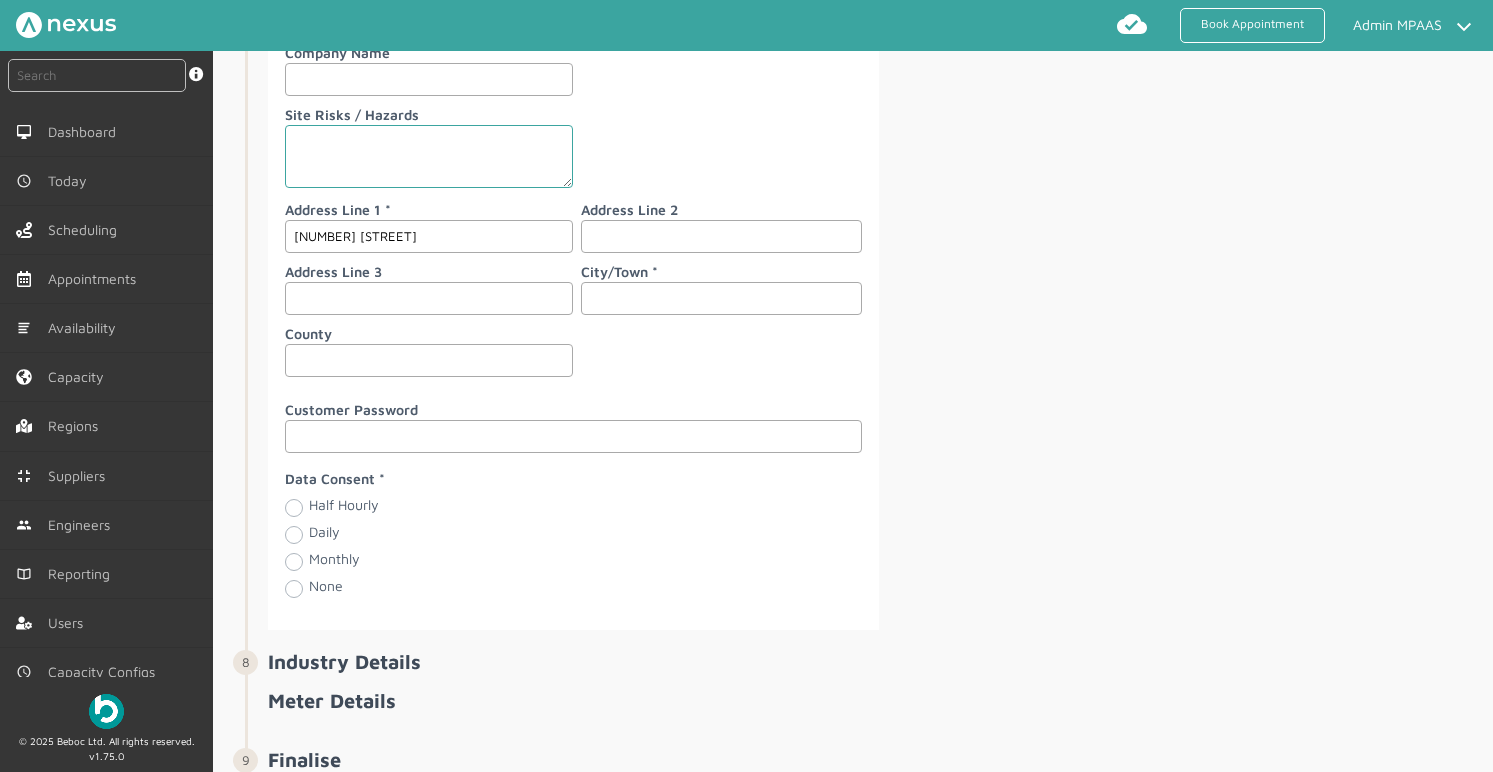 type on "80 Gipton" 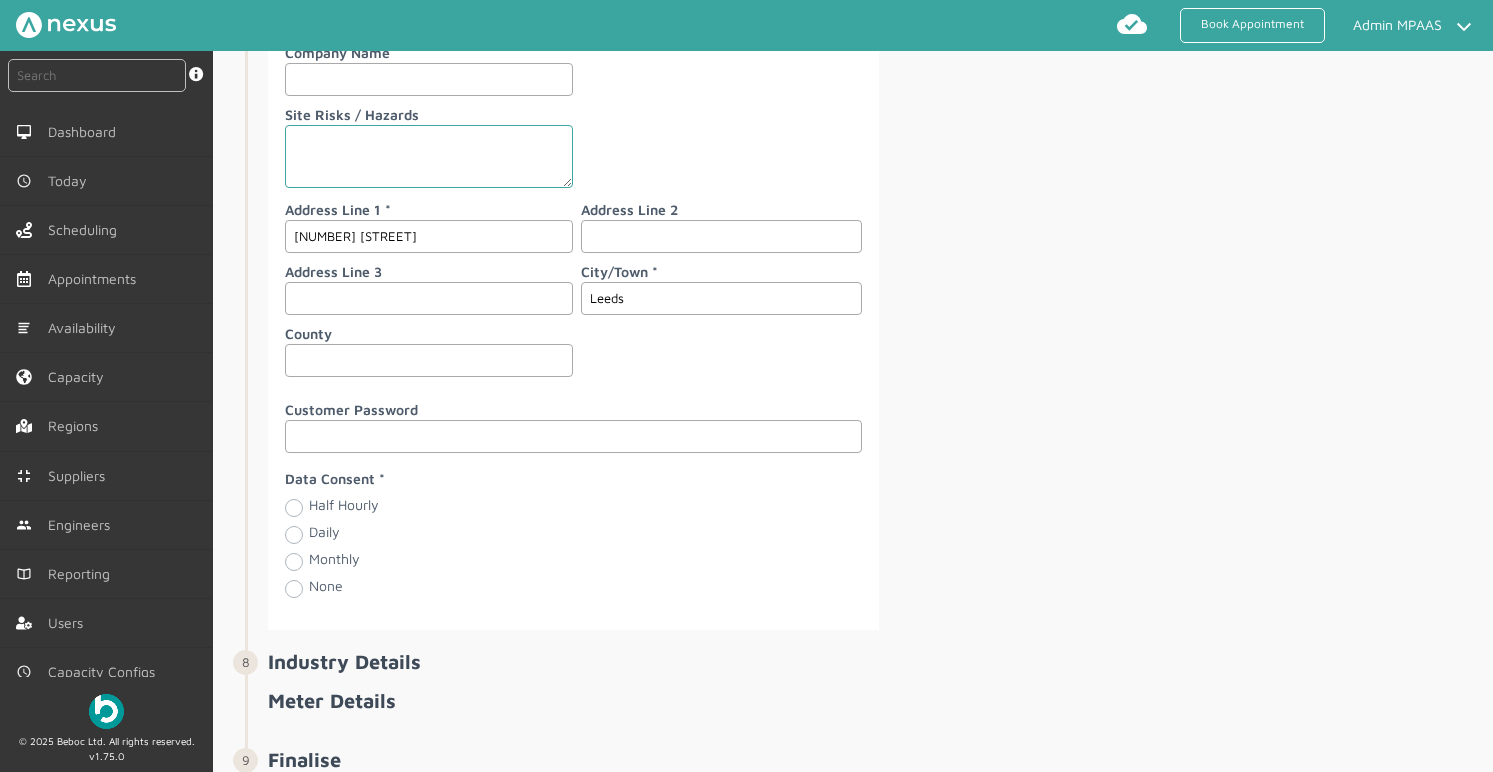 type on "Leeds" 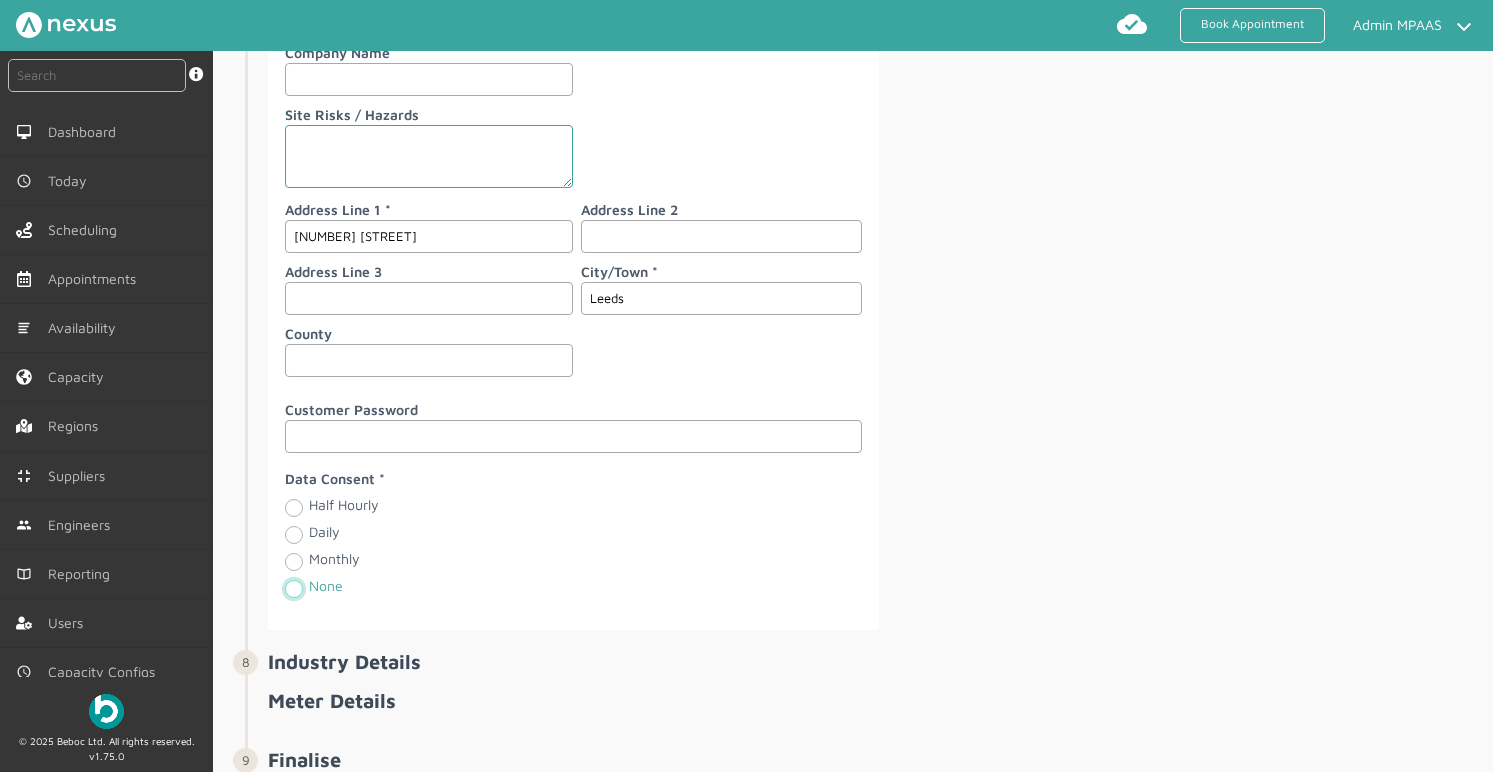 click on "None" at bounding box center (293, 588) 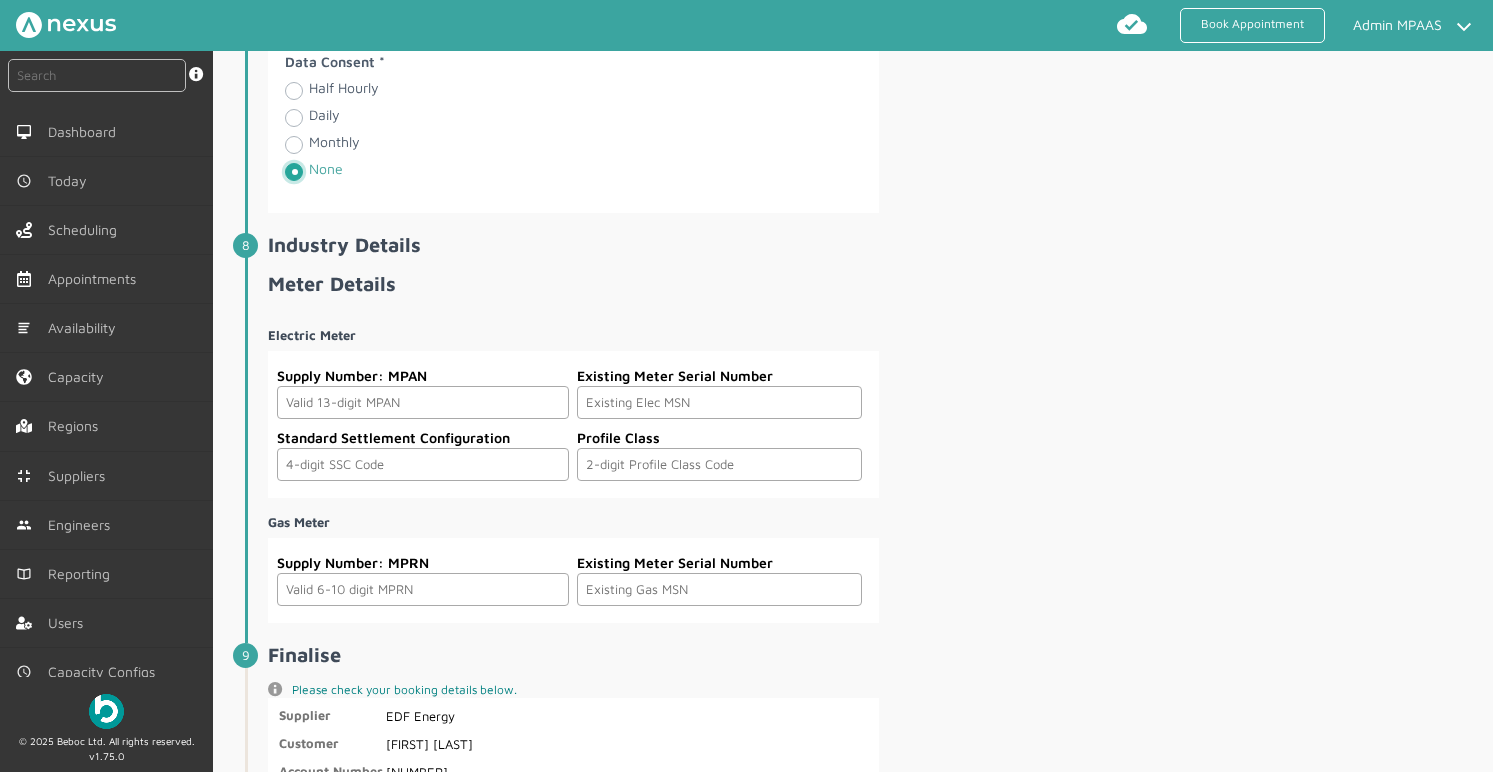 scroll, scrollTop: 2798, scrollLeft: 0, axis: vertical 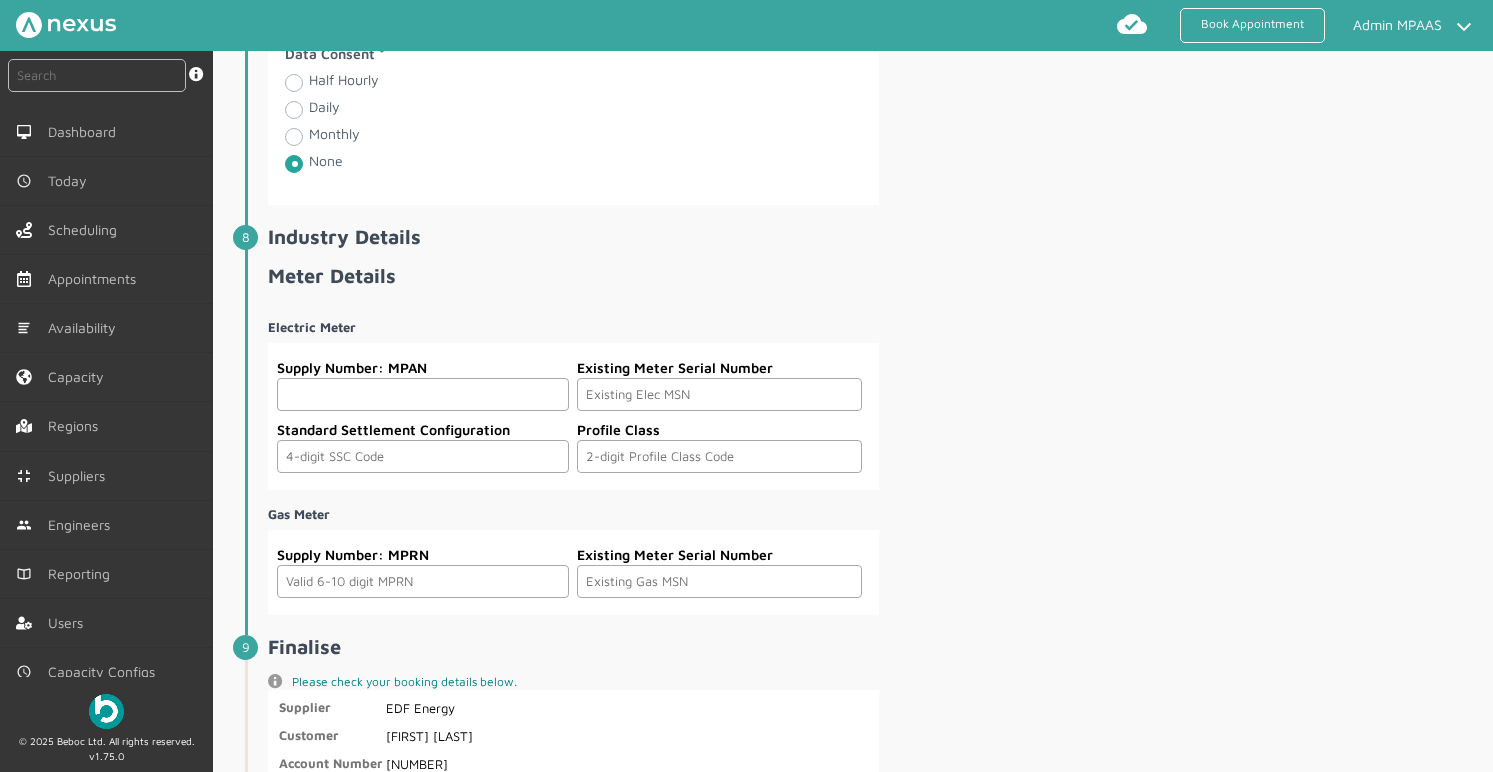 click at bounding box center (423, 394) 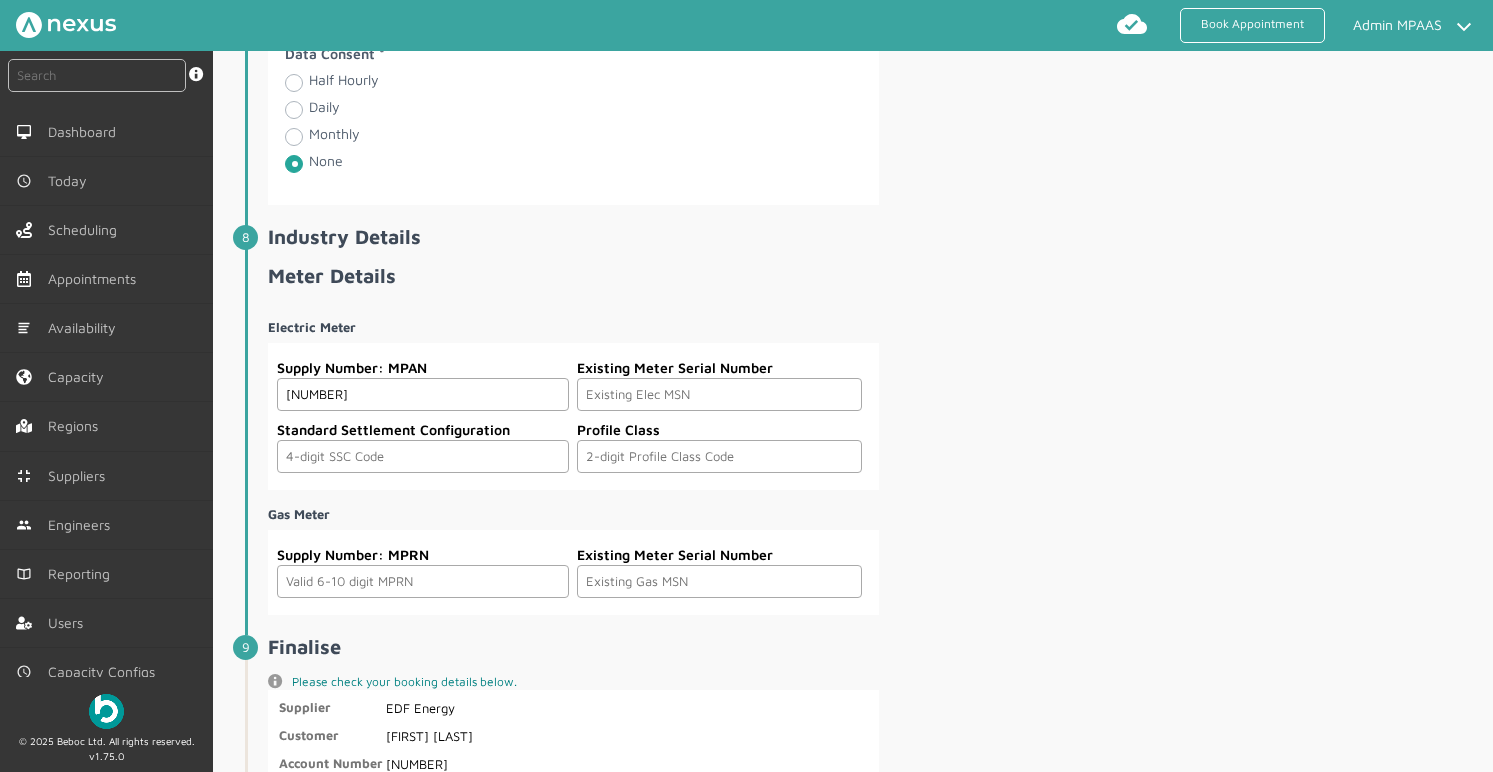 type on "1600000000000" 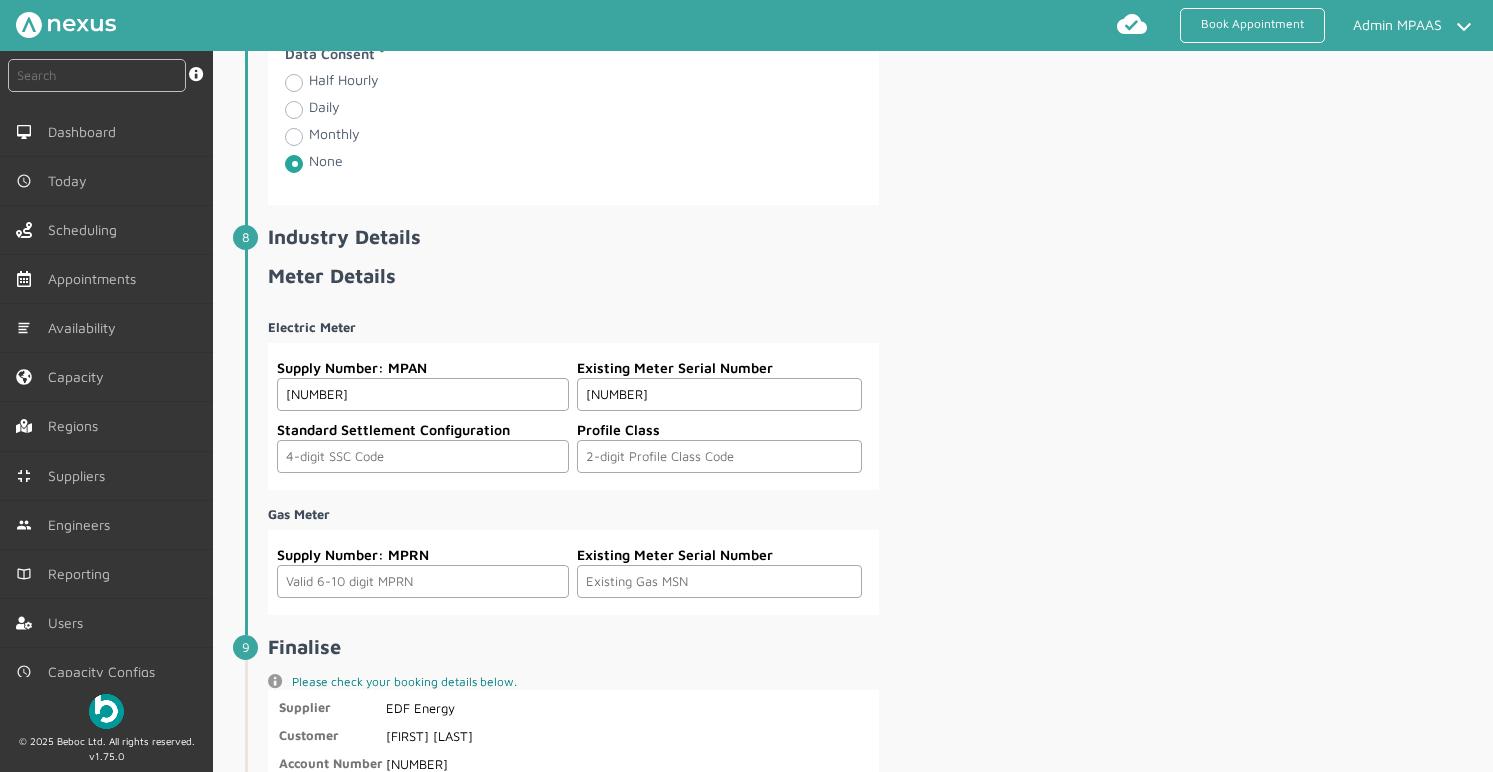type on "0100101" 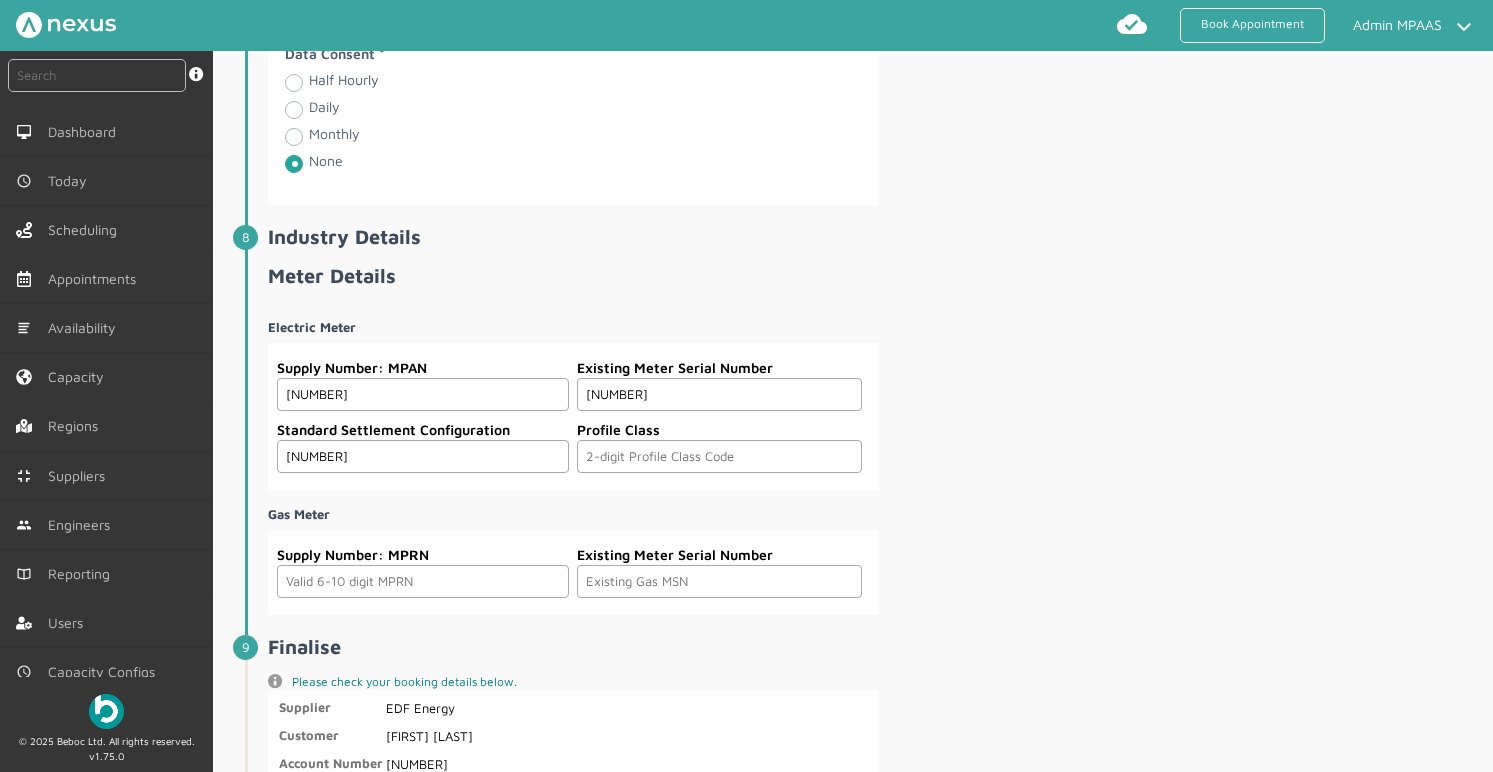 type on "1233" 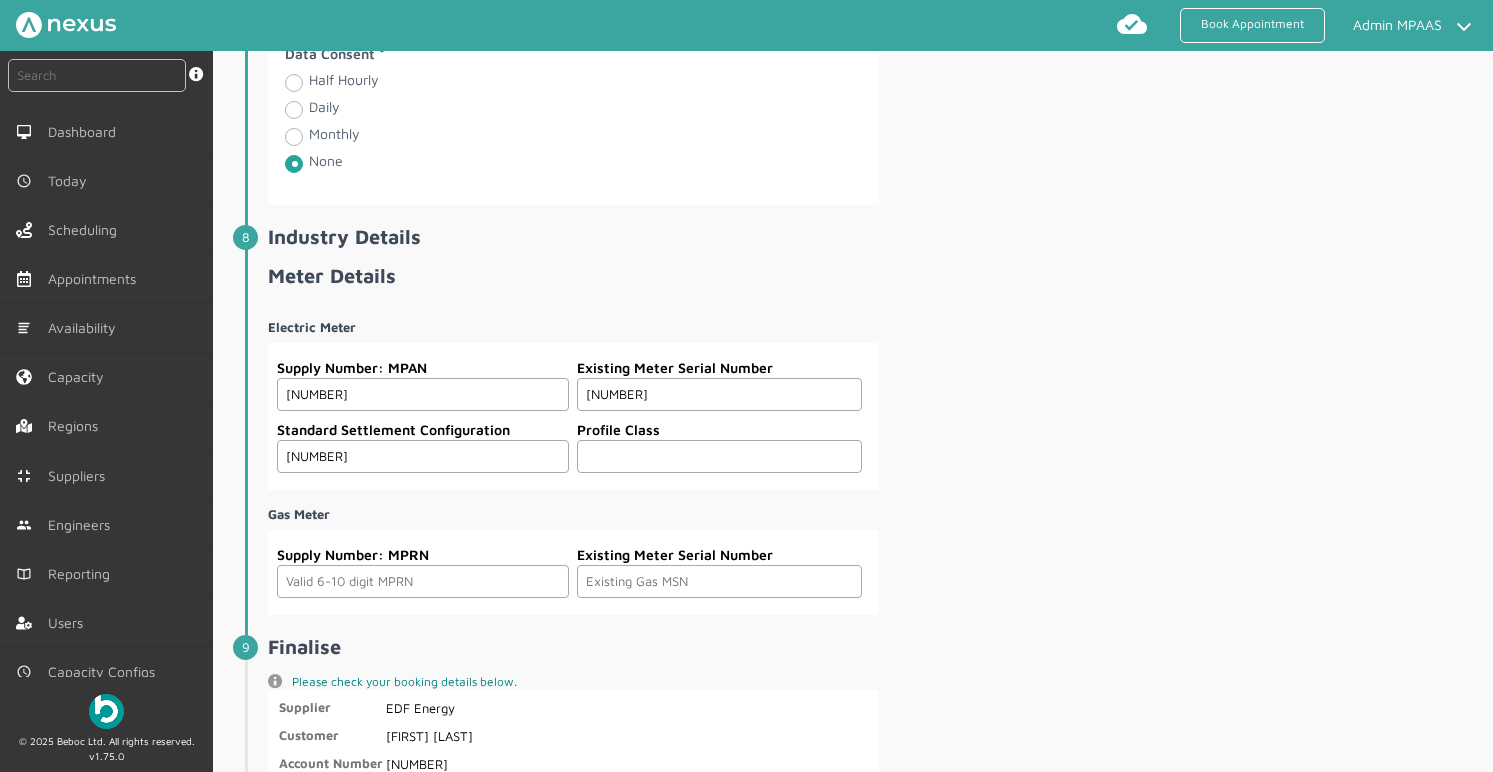 click at bounding box center [719, 456] 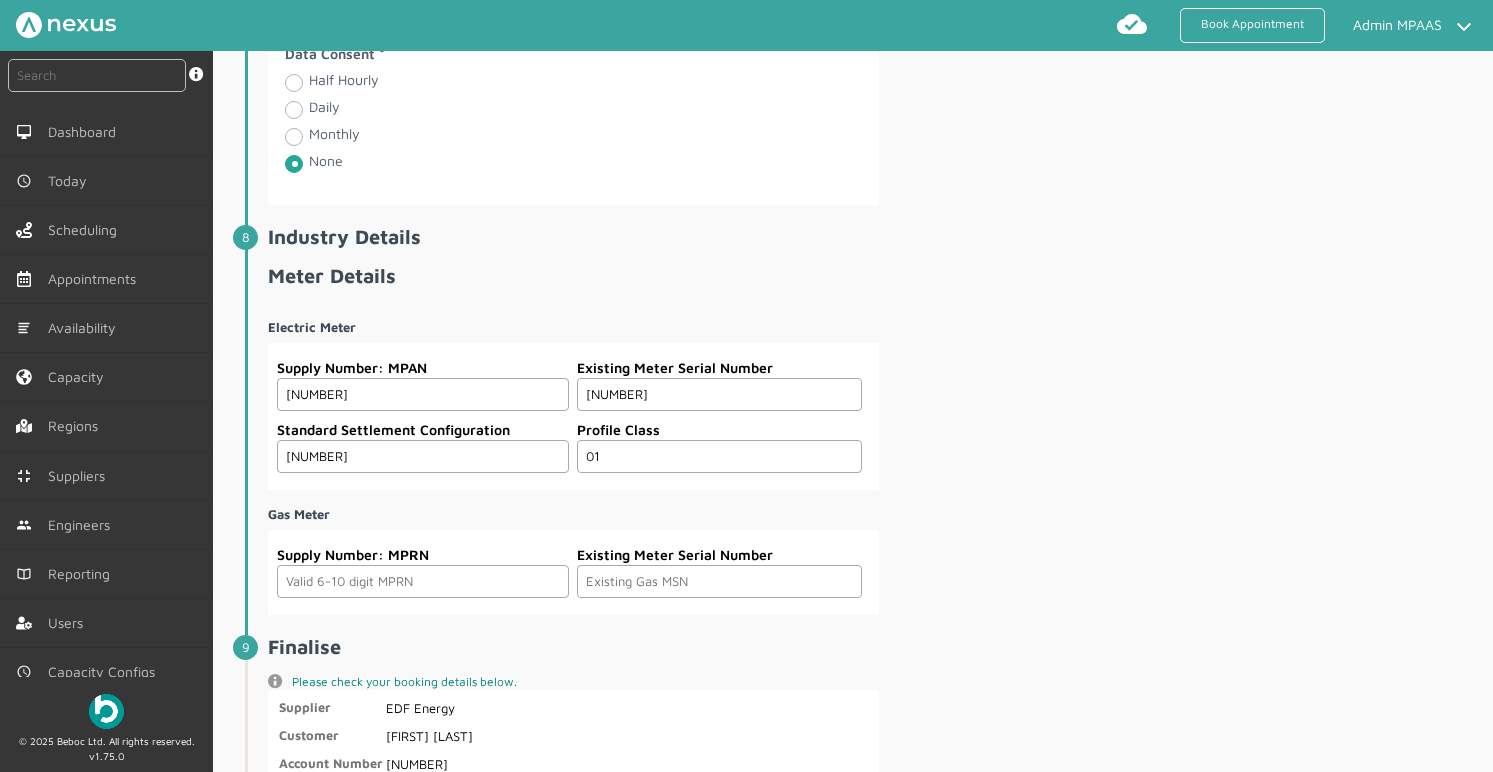 type on "01" 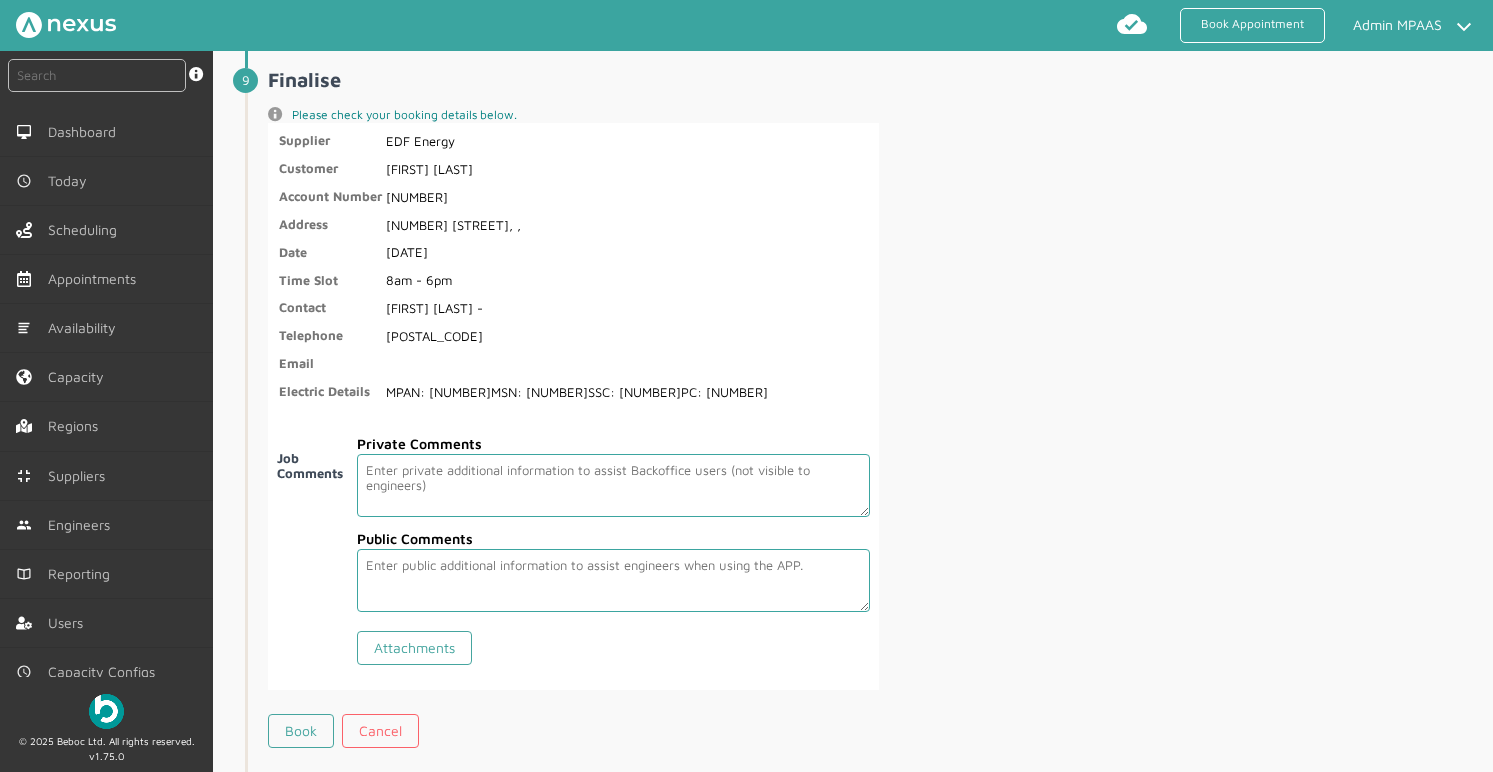 scroll, scrollTop: 3476, scrollLeft: 0, axis: vertical 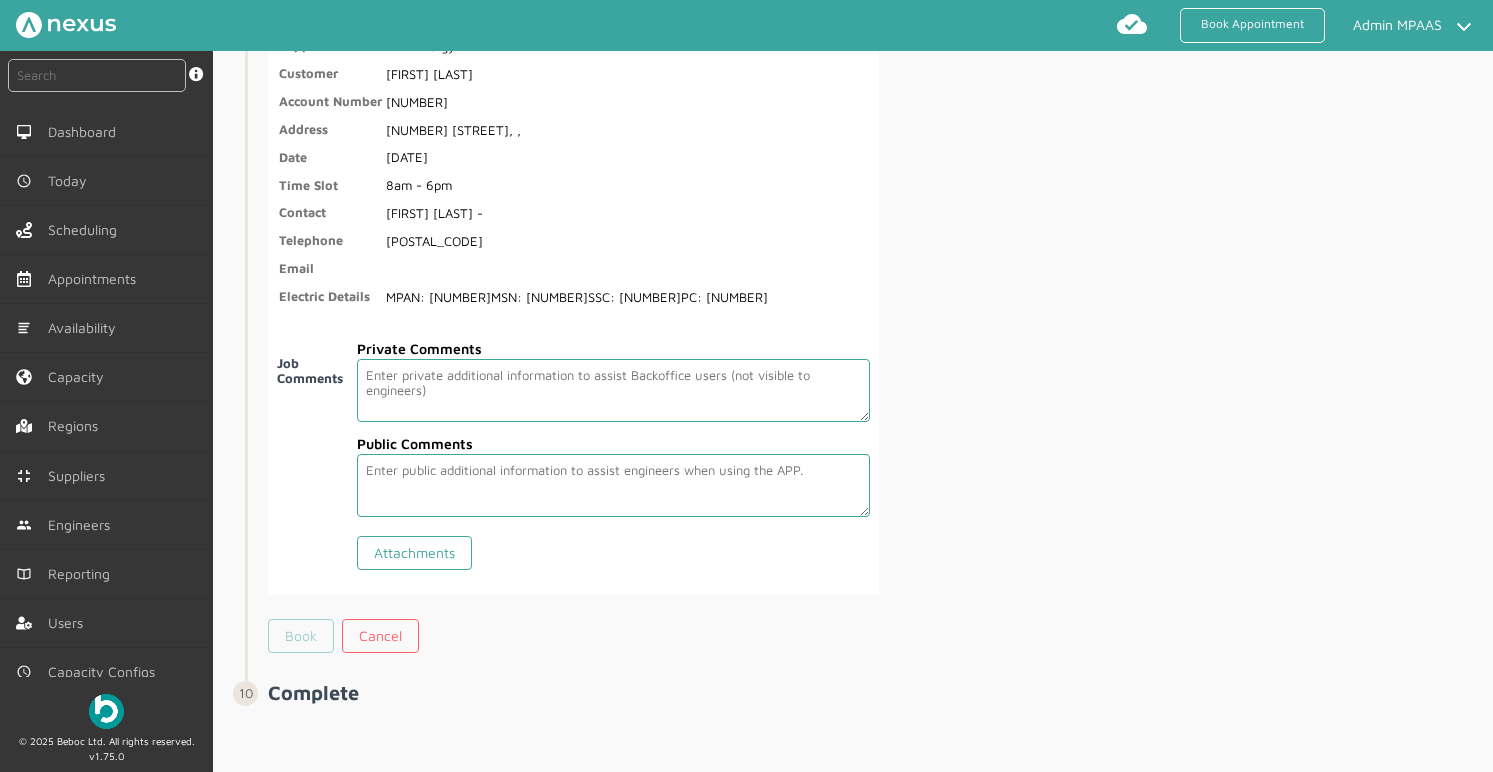 click on "Book" at bounding box center [301, 636] 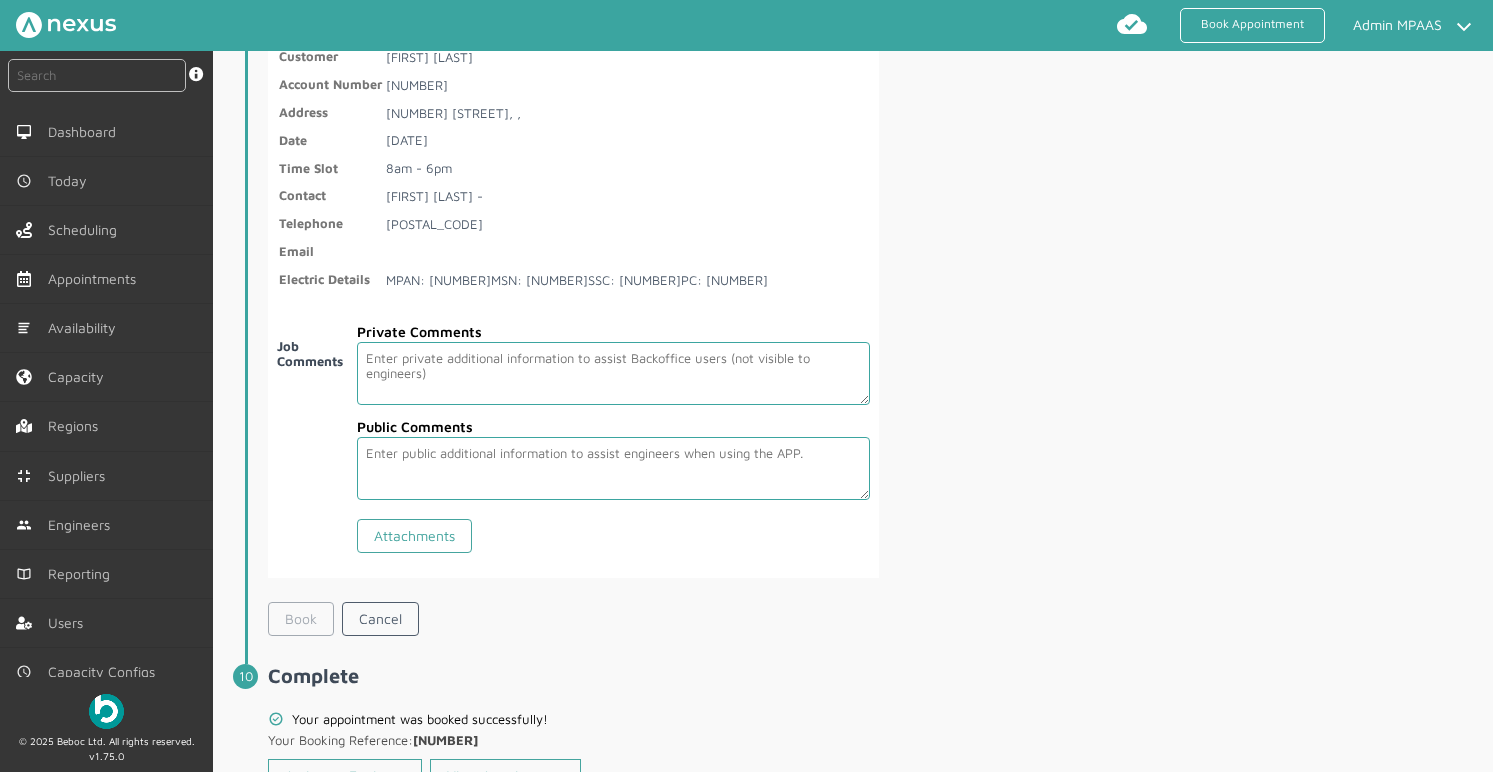 scroll, scrollTop: 3573, scrollLeft: 0, axis: vertical 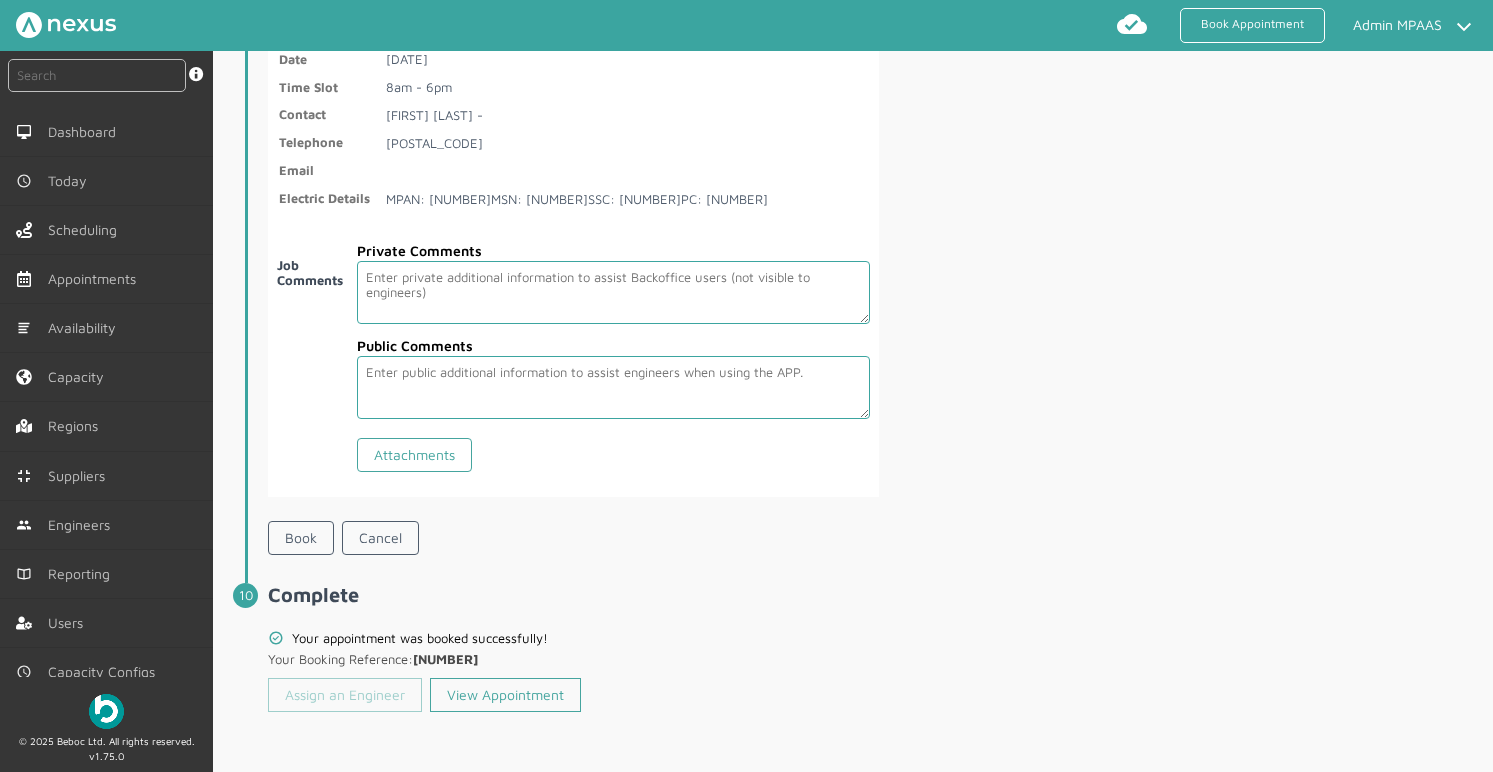 click on "Assign an Engineer" at bounding box center (345, 695) 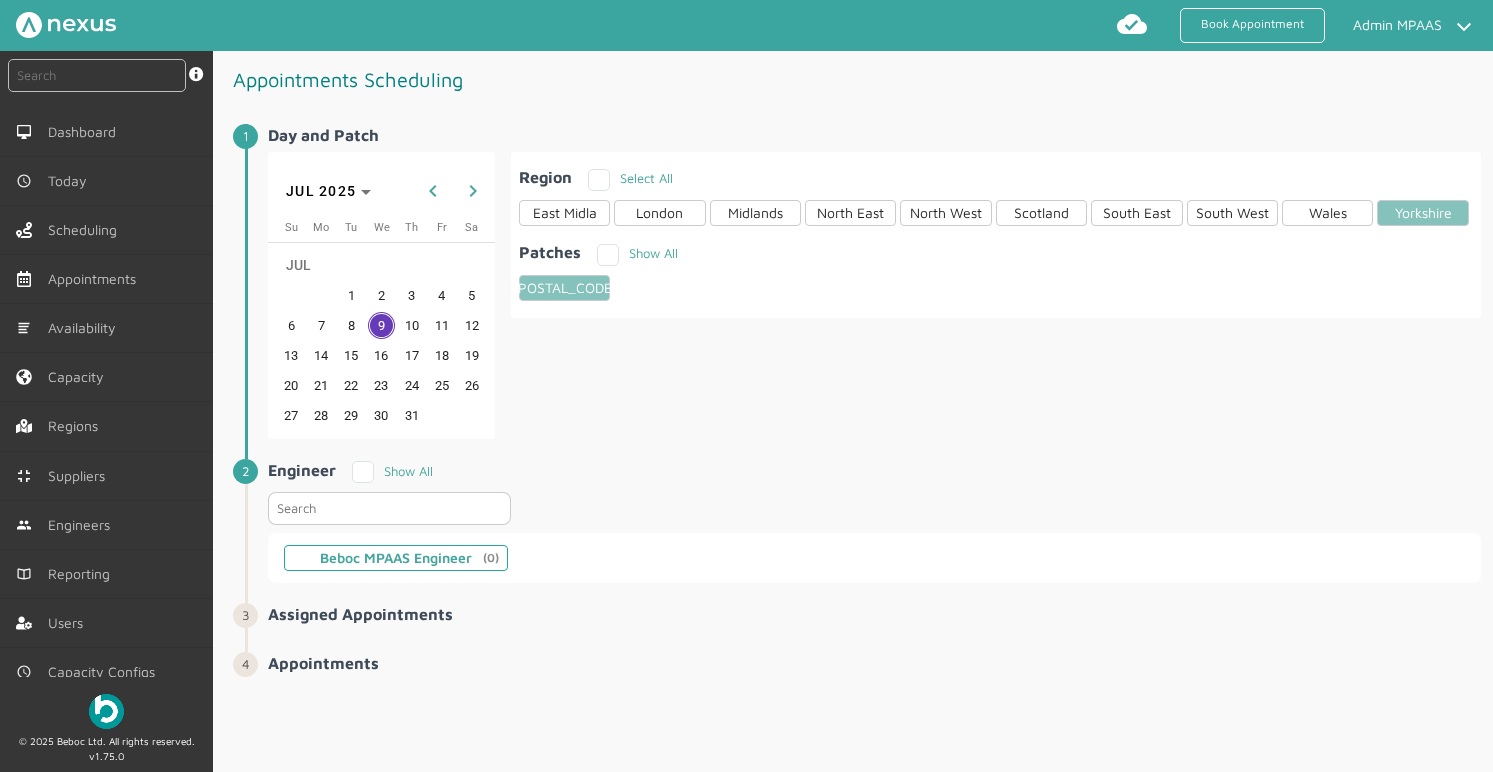 click on "Beboc MPAAS Engineer  (0)" at bounding box center (396, 558) 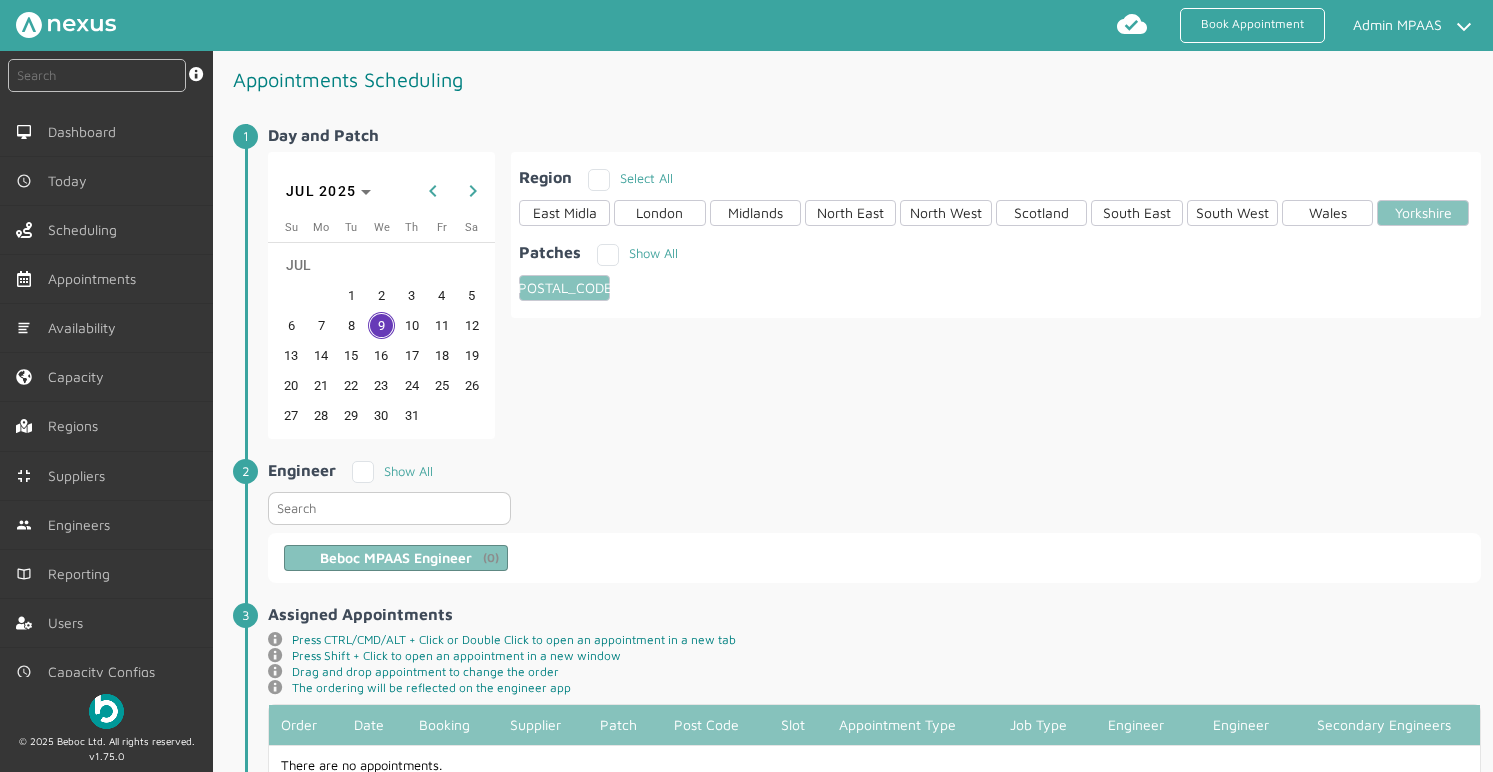 scroll, scrollTop: 293, scrollLeft: 0, axis: vertical 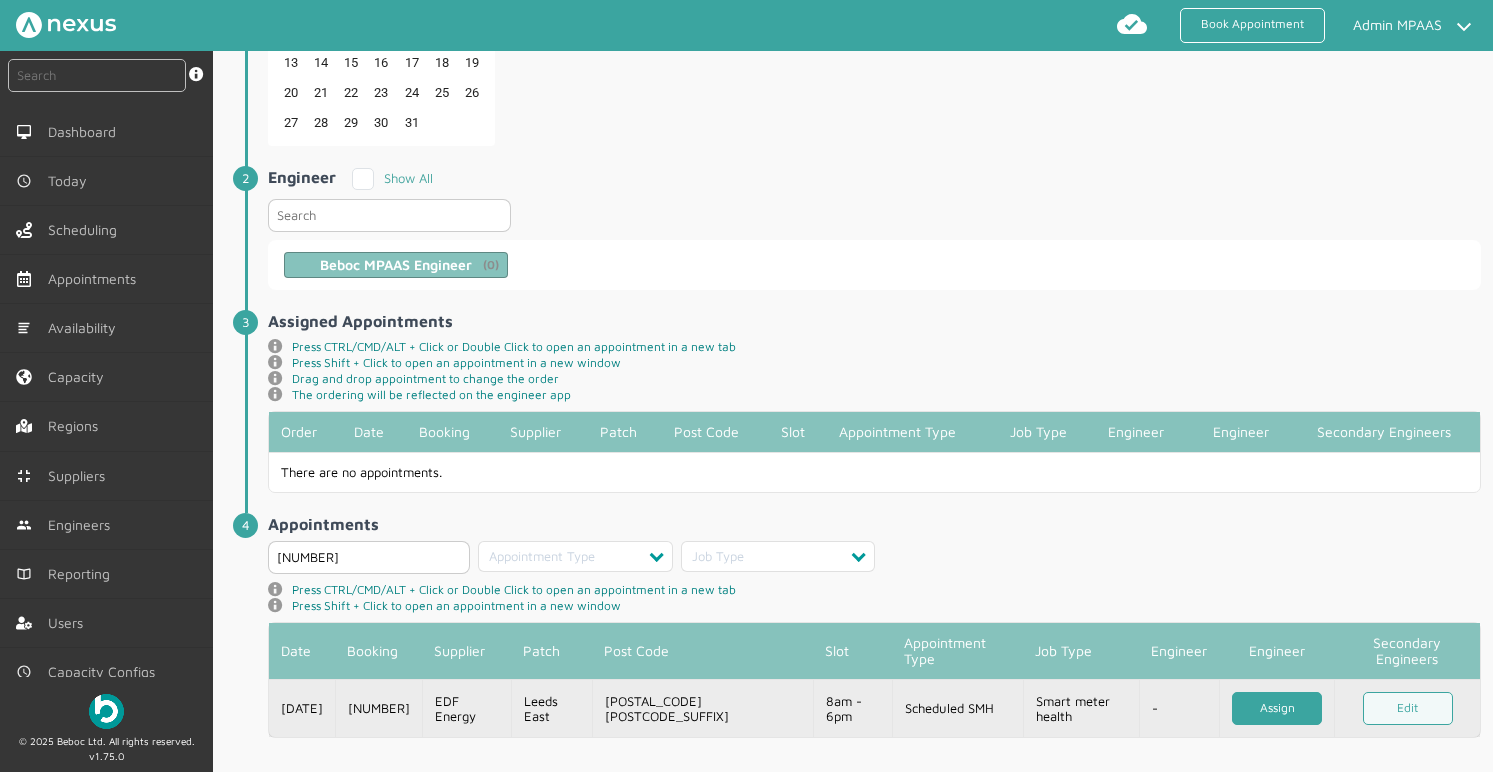 click on "Assign" at bounding box center (1277, 708) 